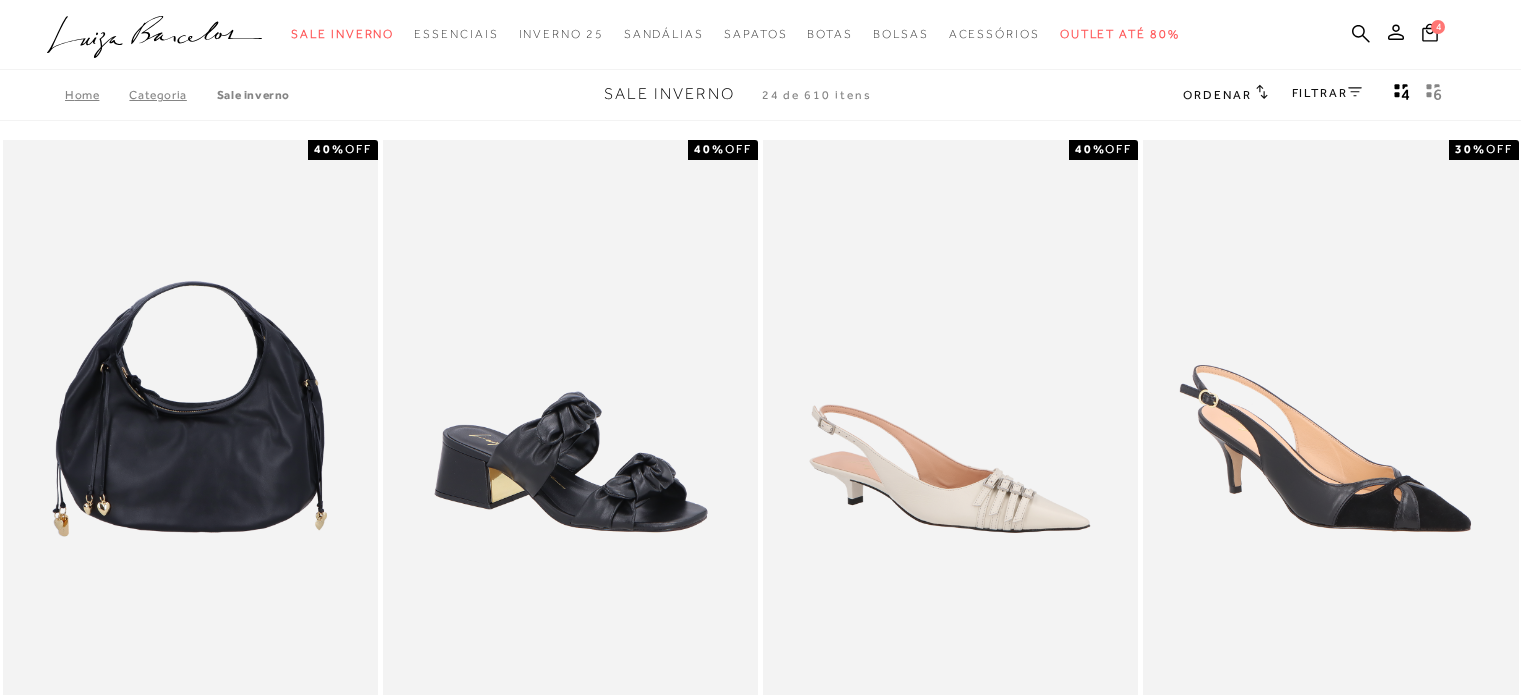scroll, scrollTop: 0, scrollLeft: 0, axis: both 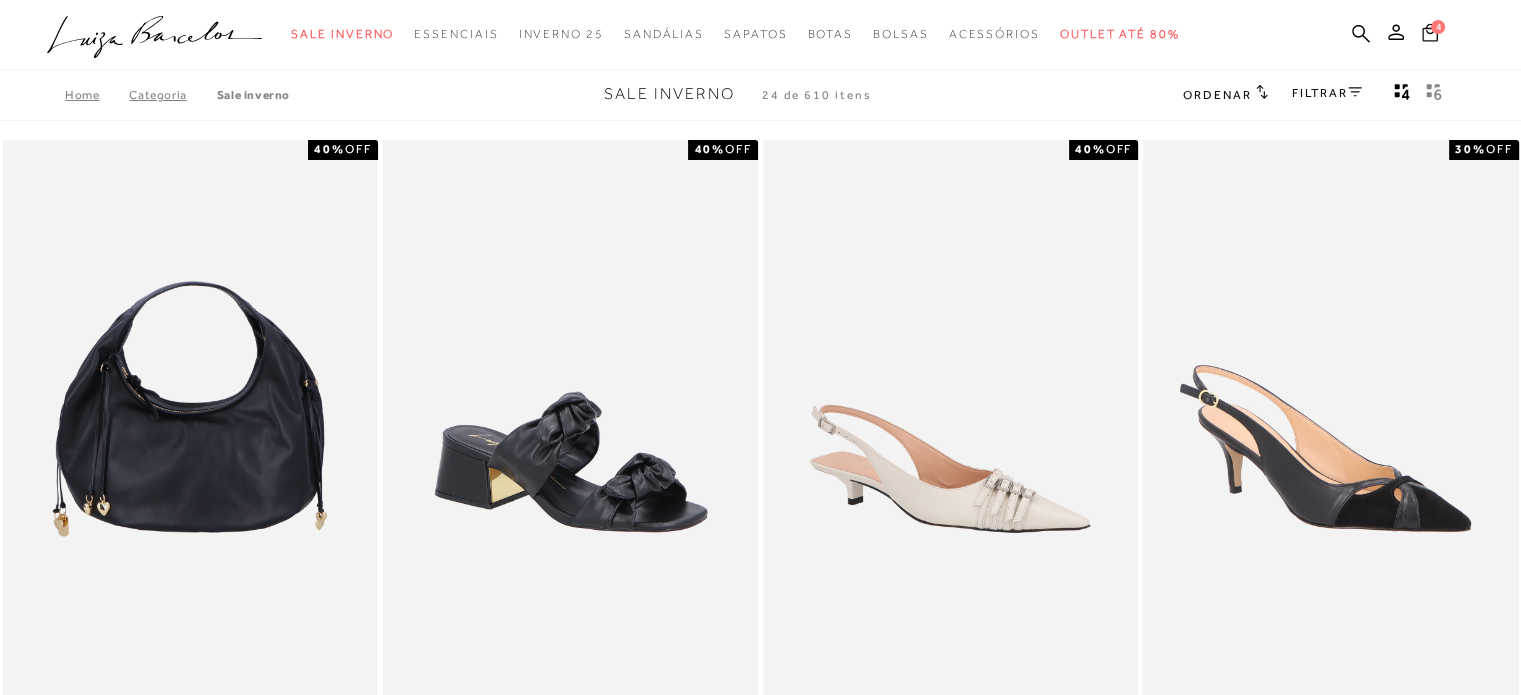 click 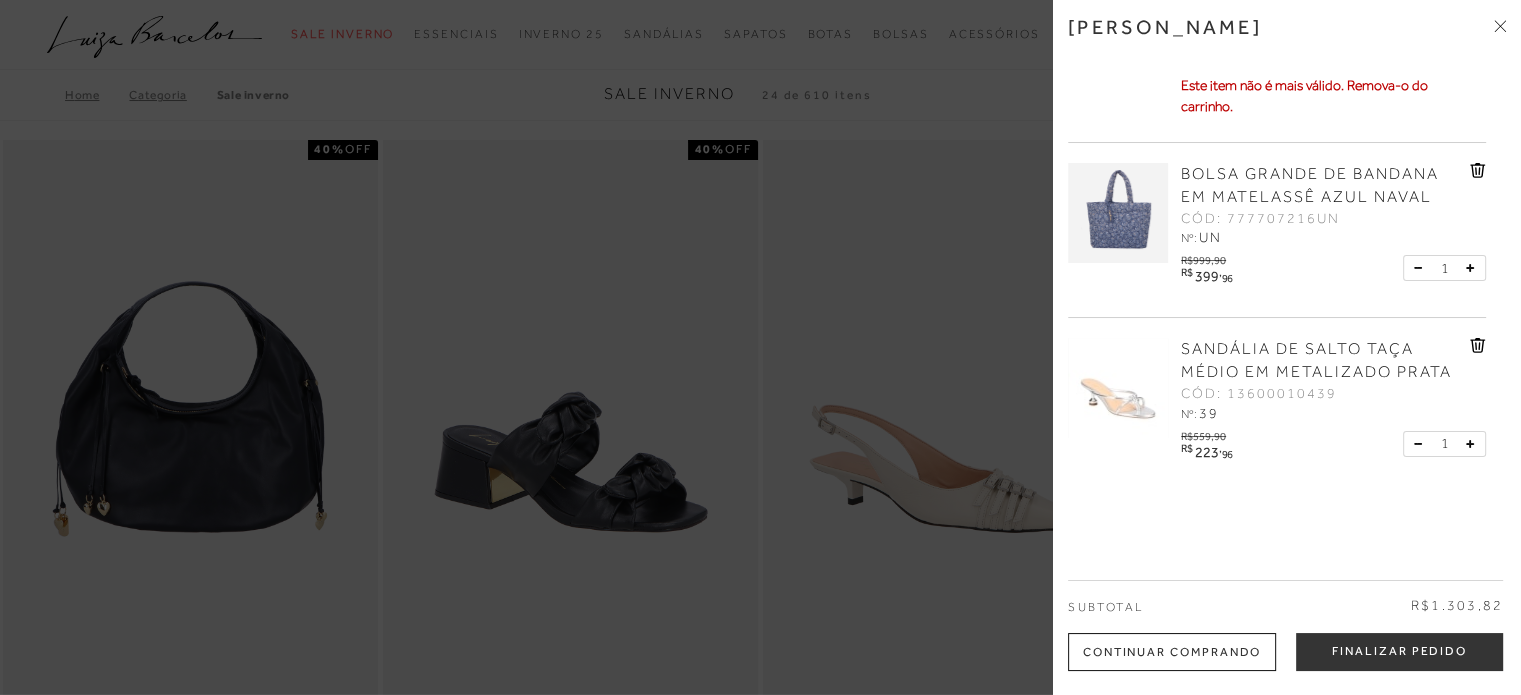 scroll, scrollTop: 316, scrollLeft: 0, axis: vertical 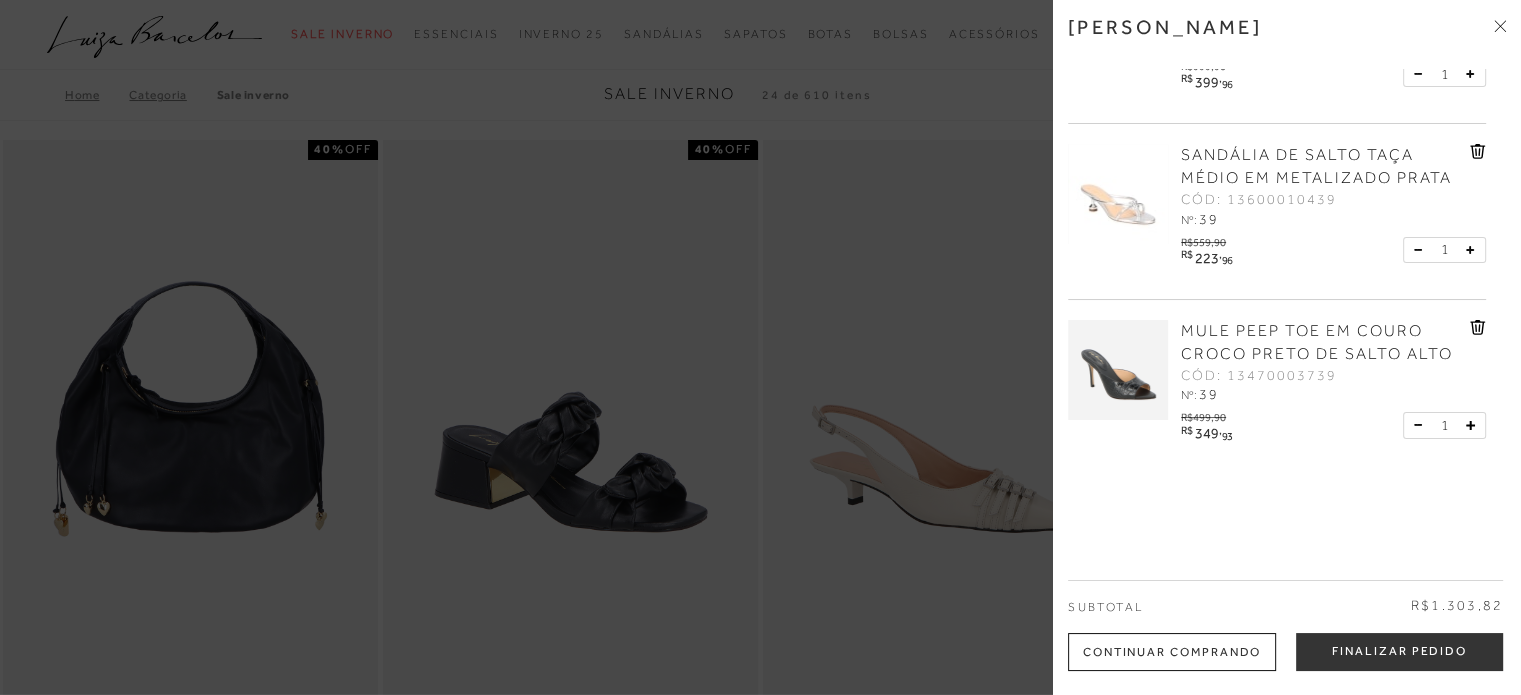 click on "MULE PEEP TOE EM COURO CROCO PRETO DE SALTO ALTO" at bounding box center (1317, 342) 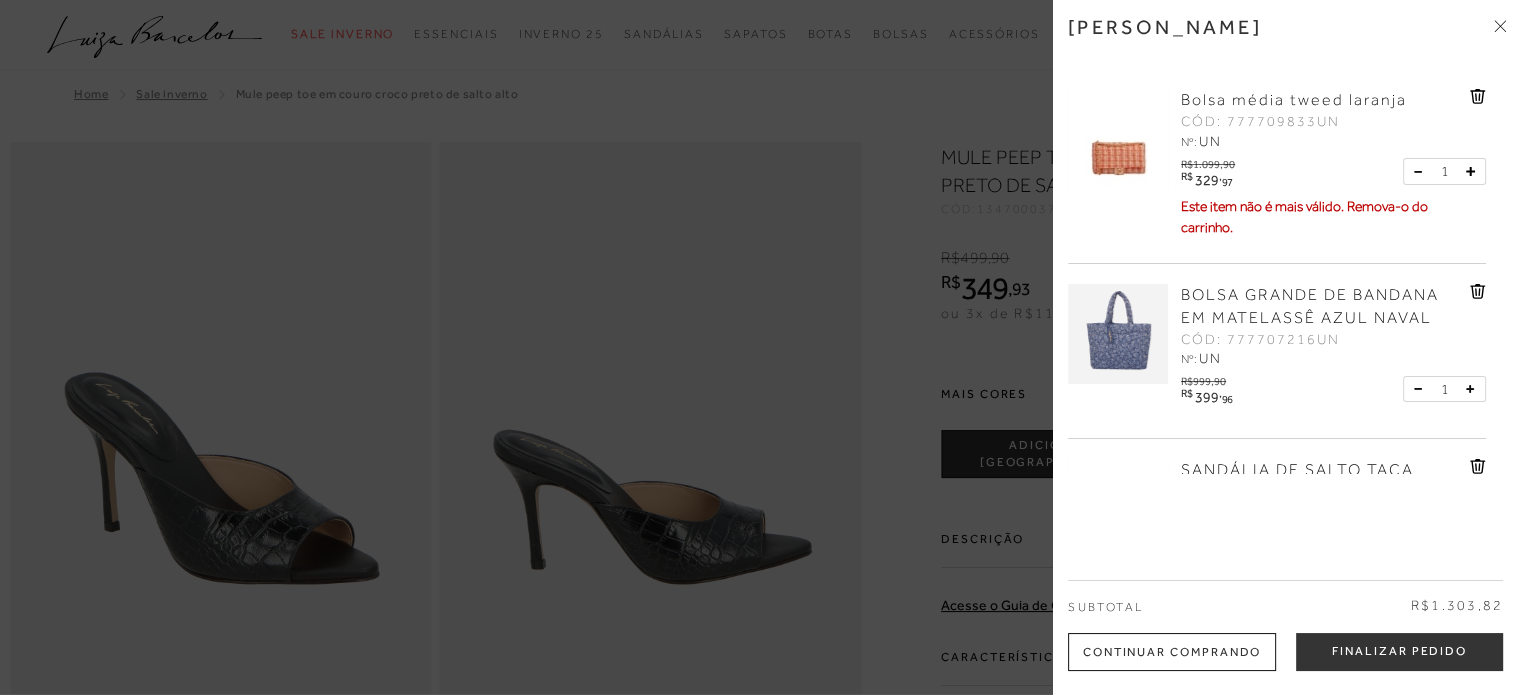scroll, scrollTop: 0, scrollLeft: 0, axis: both 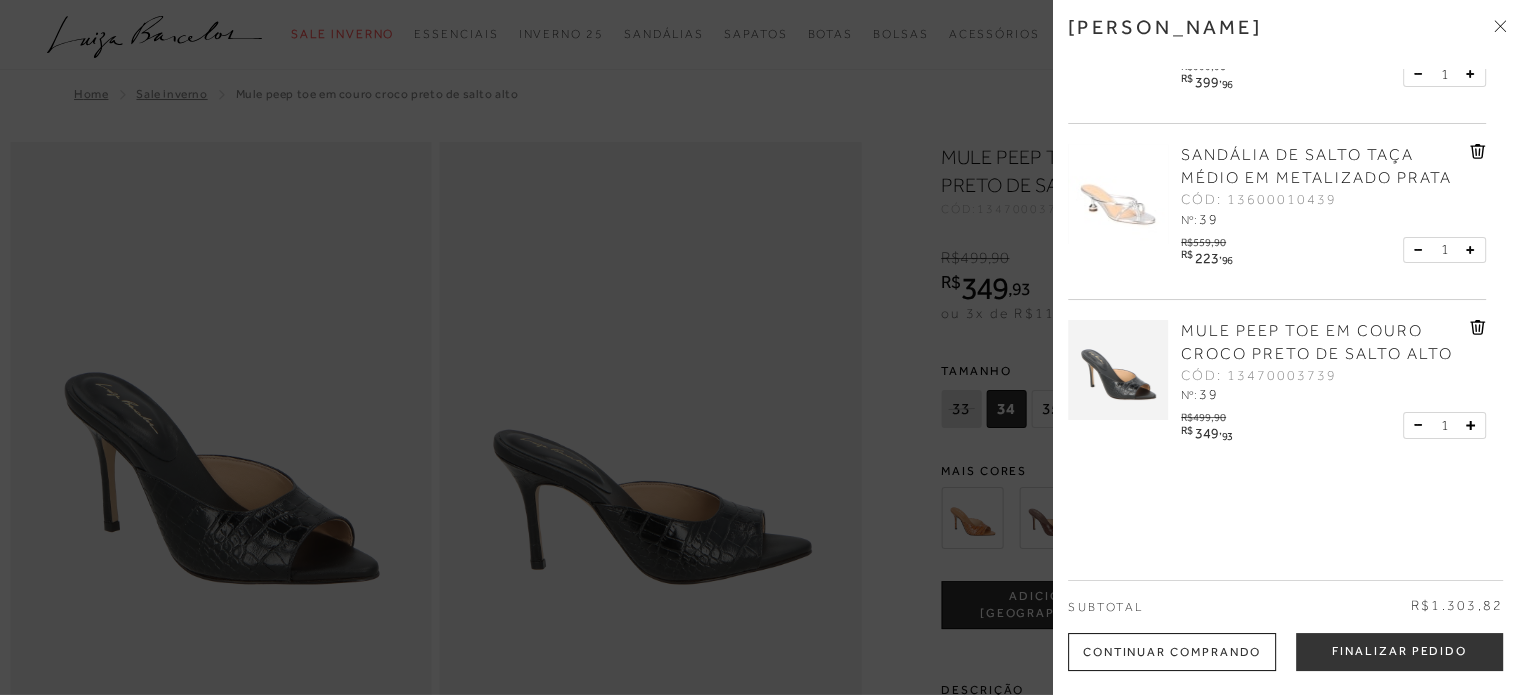 click at bounding box center (760, 347) 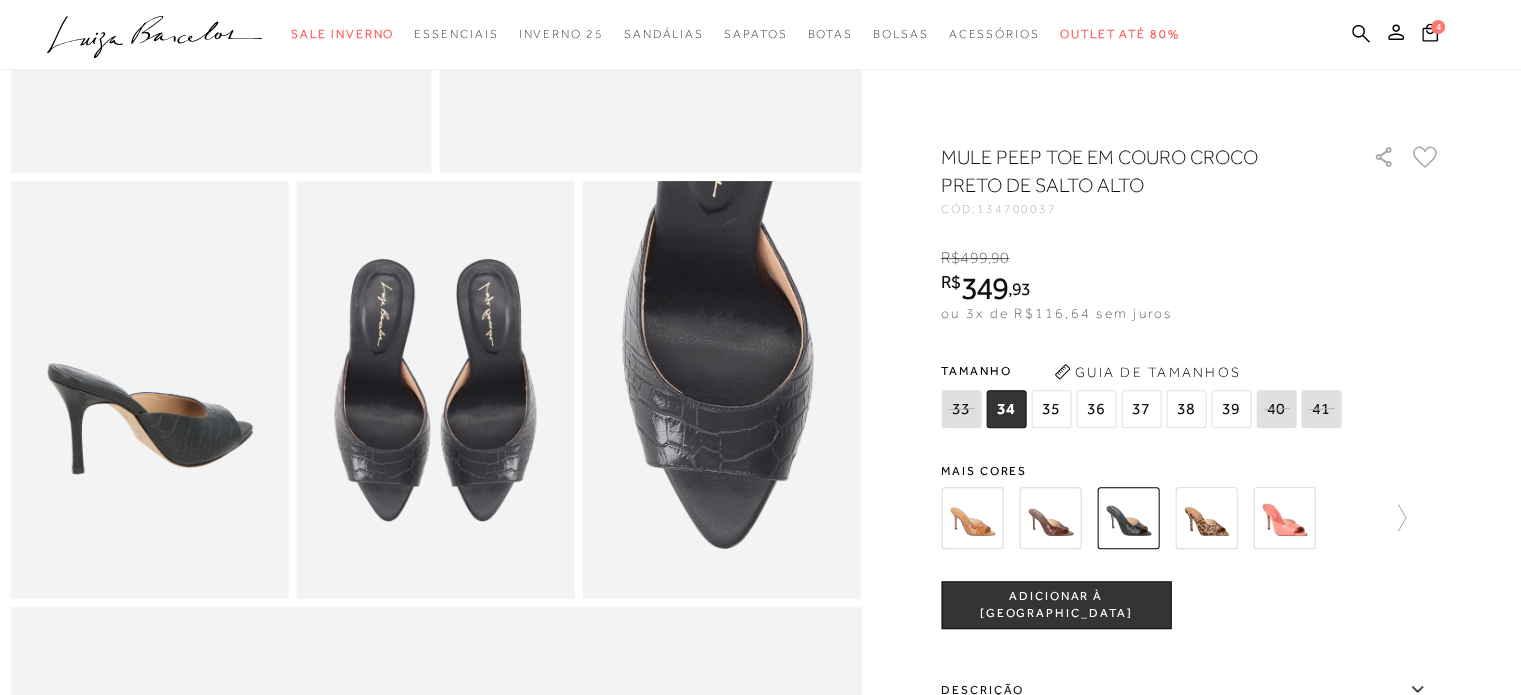 scroll, scrollTop: 600, scrollLeft: 0, axis: vertical 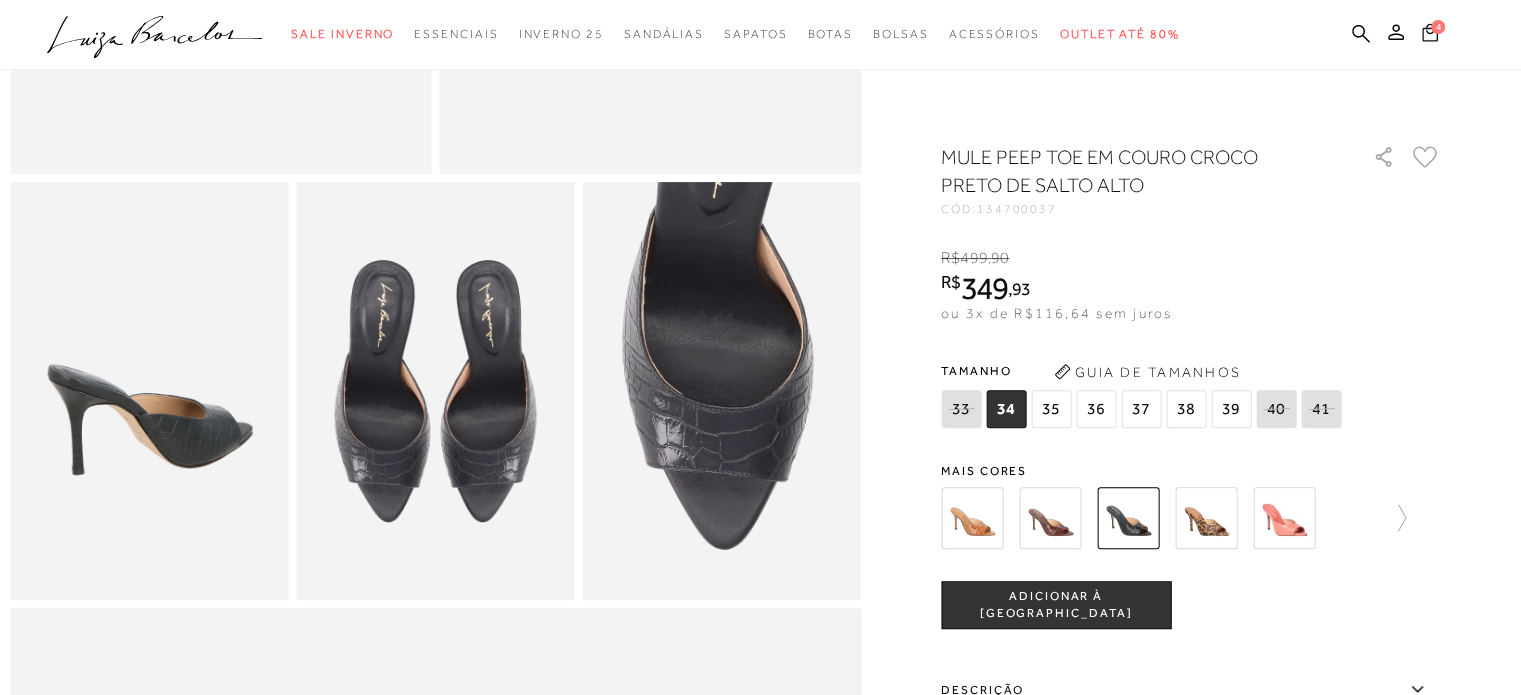 click 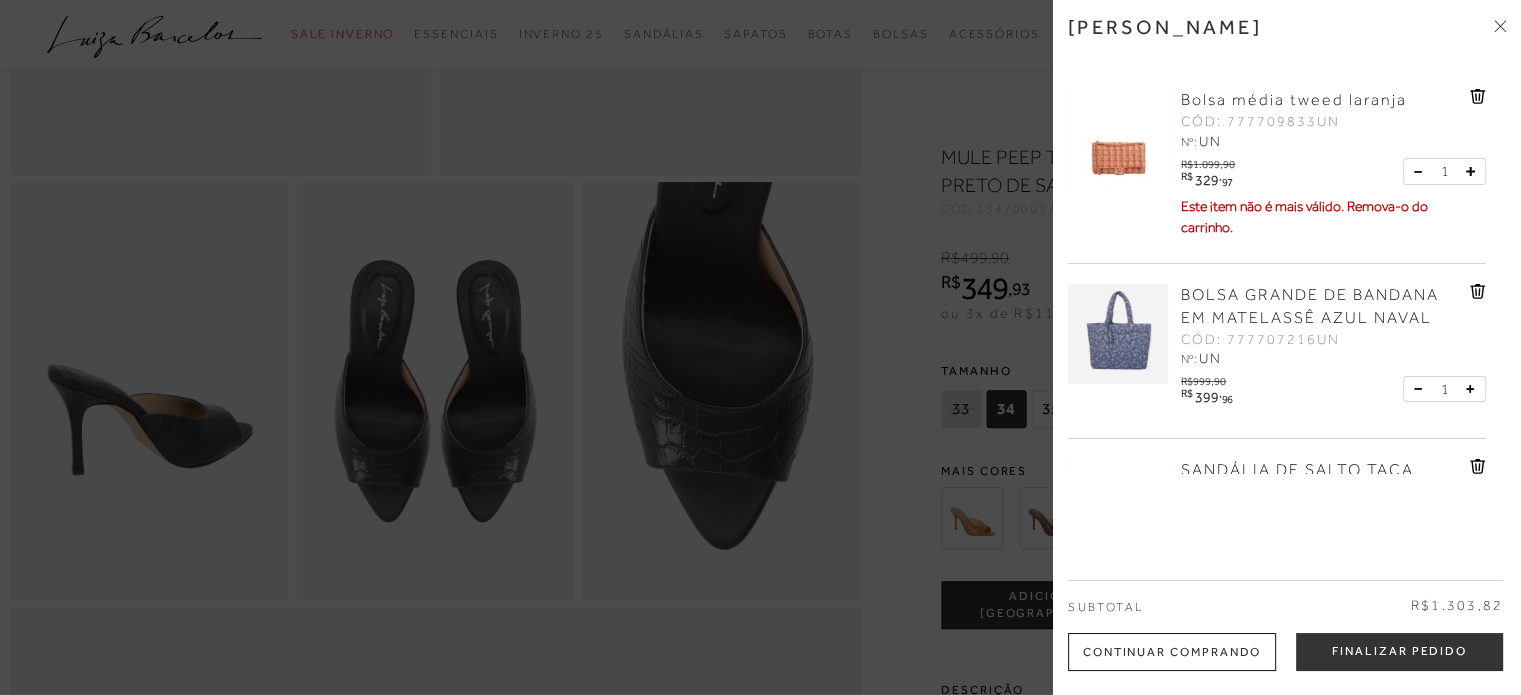 click 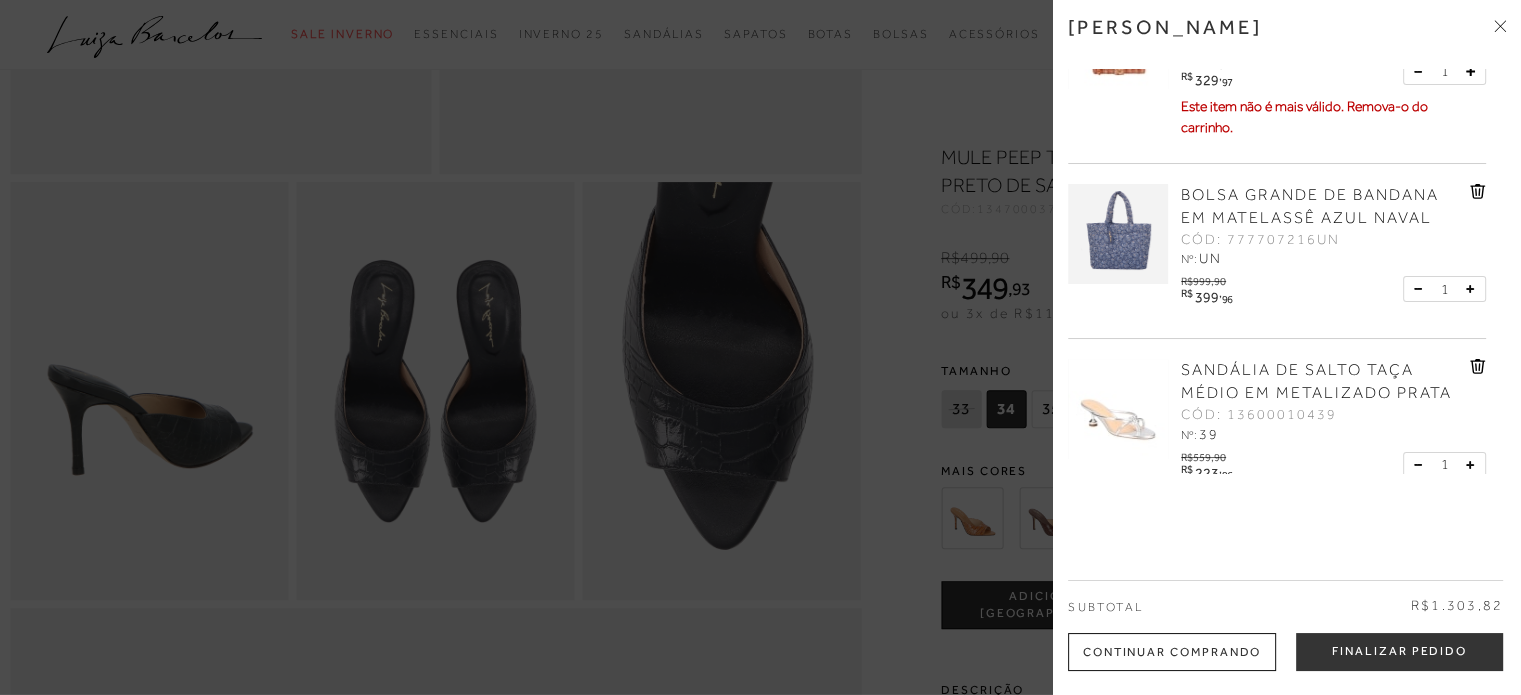scroll, scrollTop: 0, scrollLeft: 0, axis: both 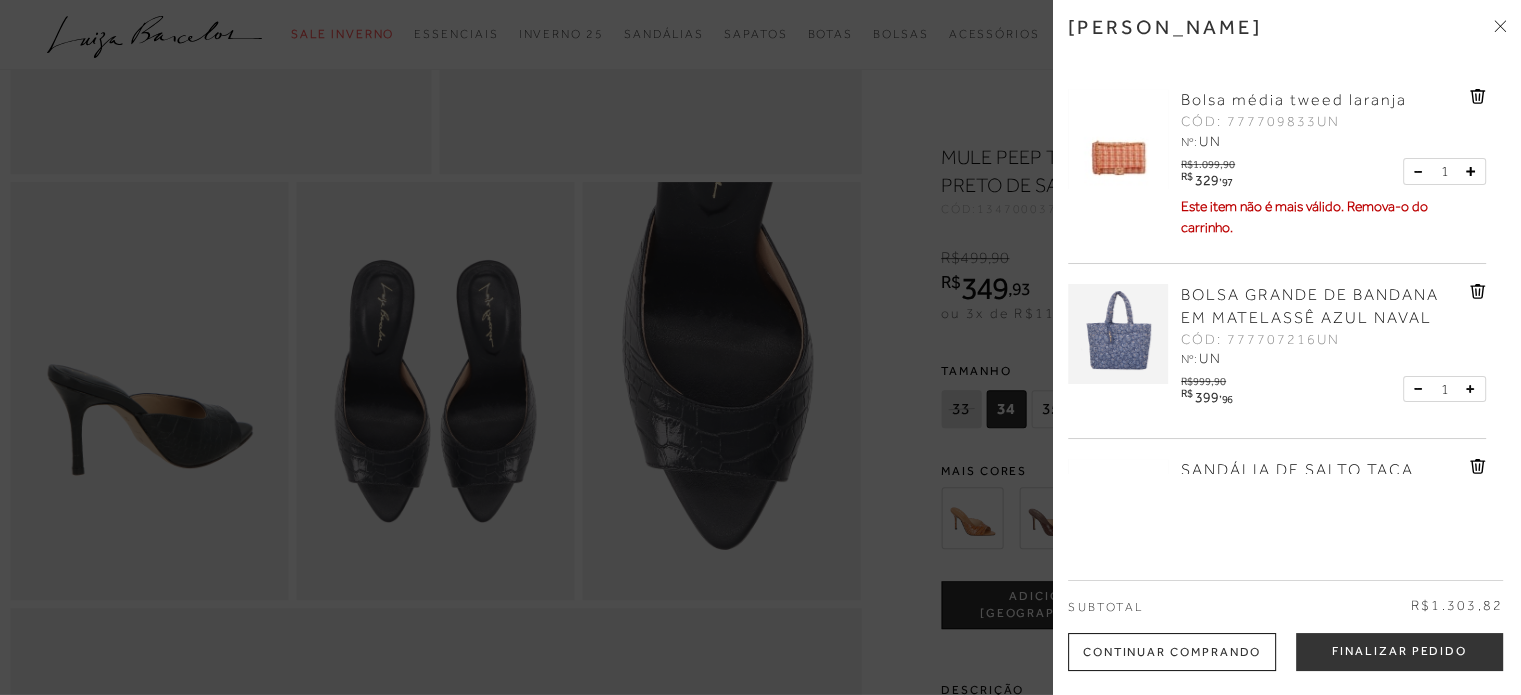 click 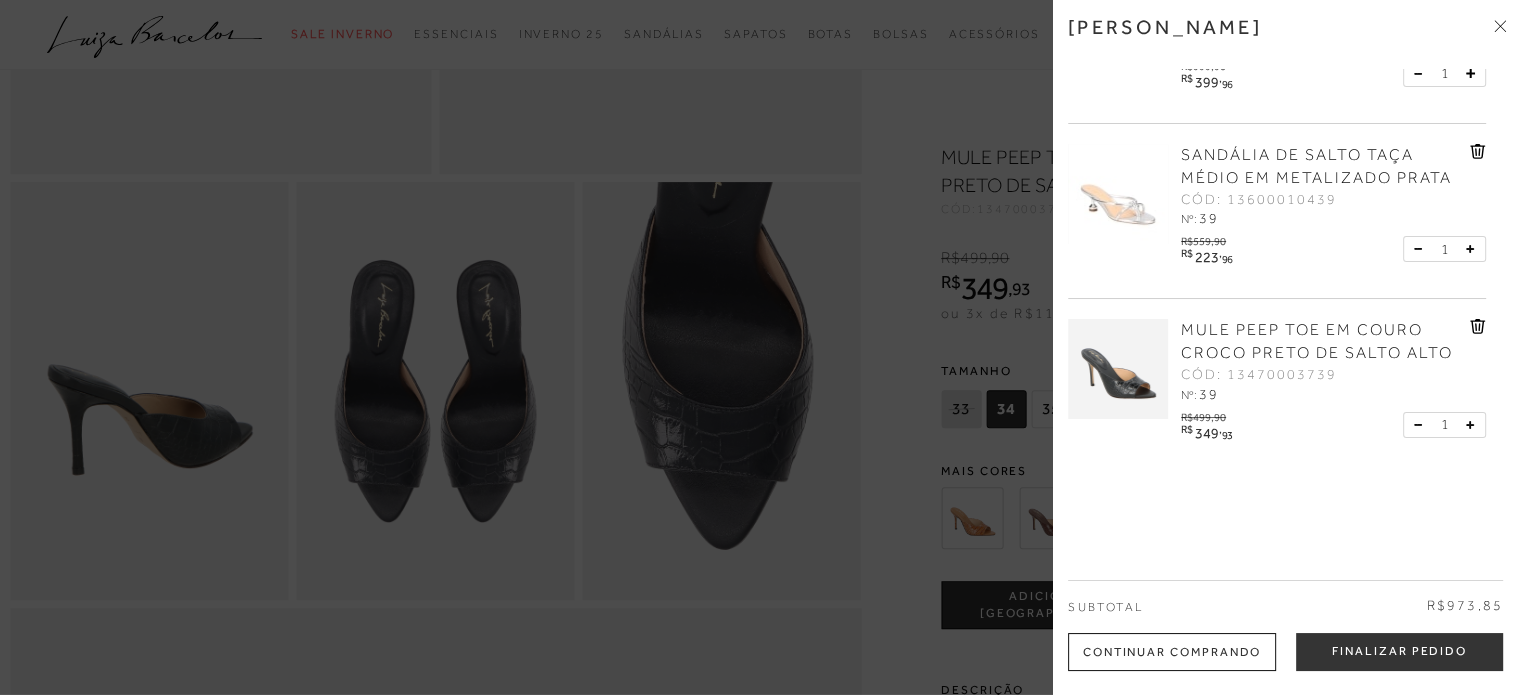 scroll, scrollTop: 122, scrollLeft: 0, axis: vertical 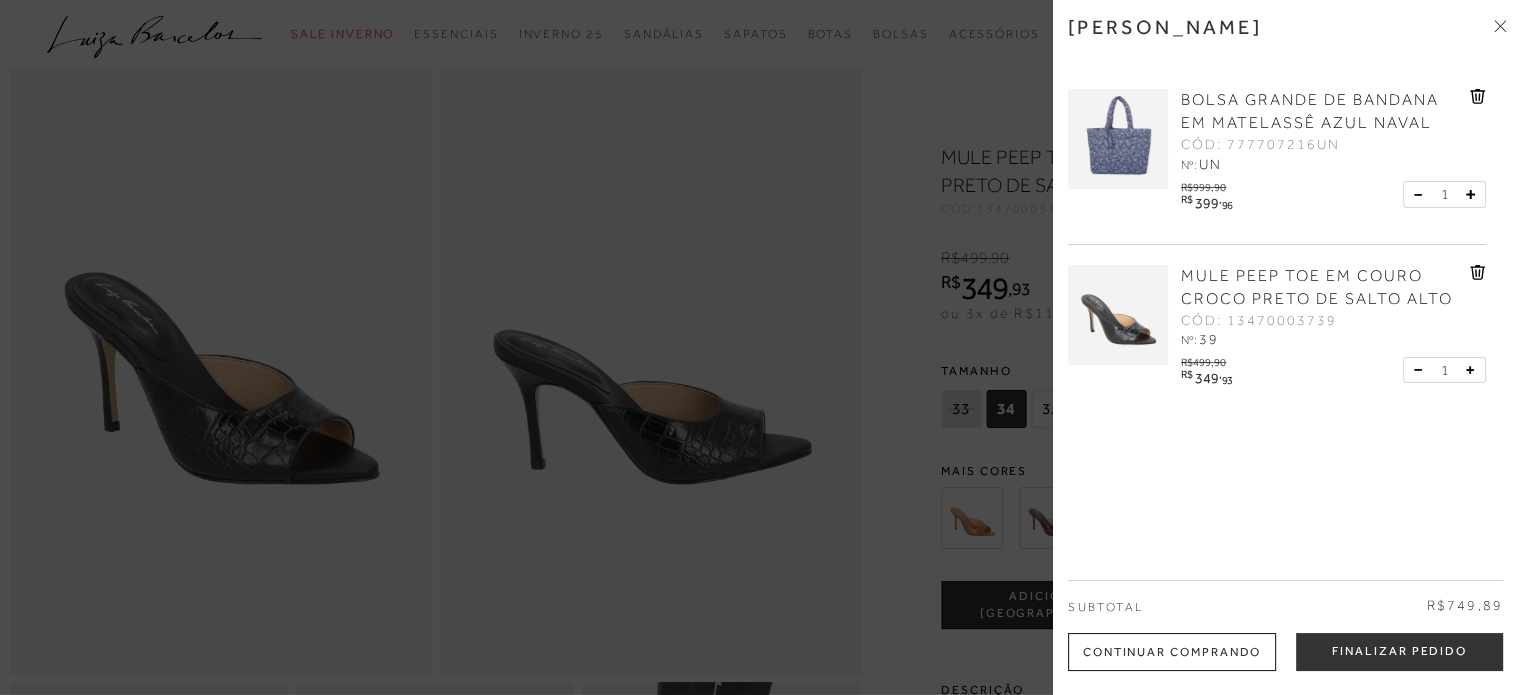 click at bounding box center (760, 347) 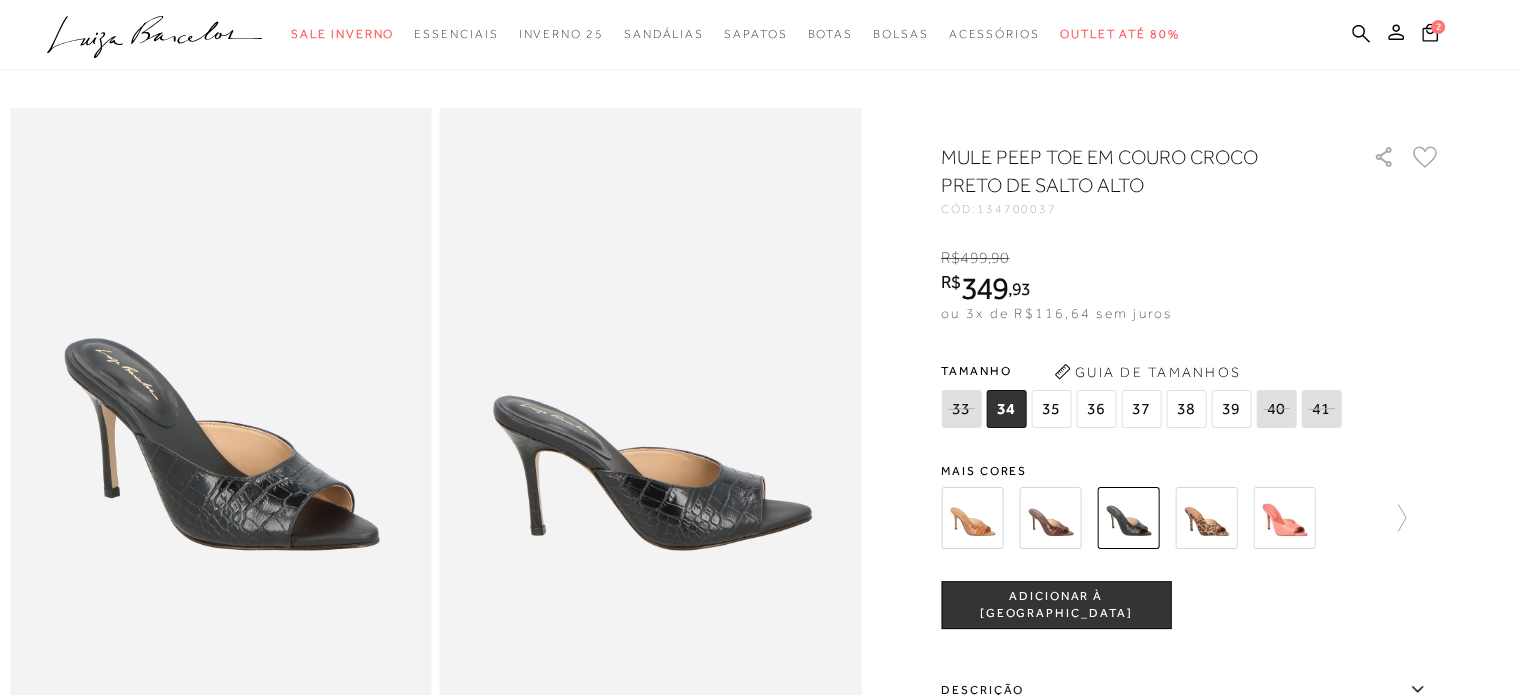 scroll, scrollTop: 0, scrollLeft: 0, axis: both 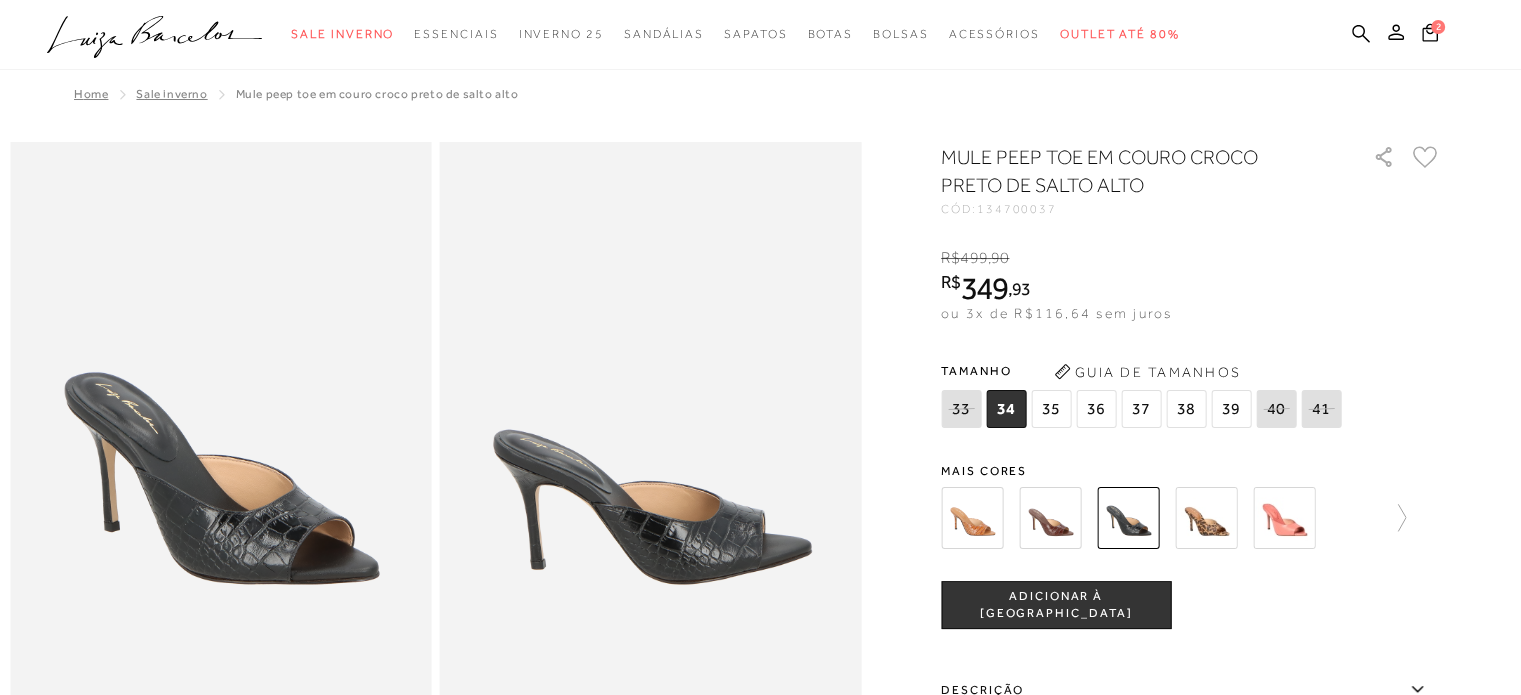 click on ".a{fill-rule:evenodd;}" 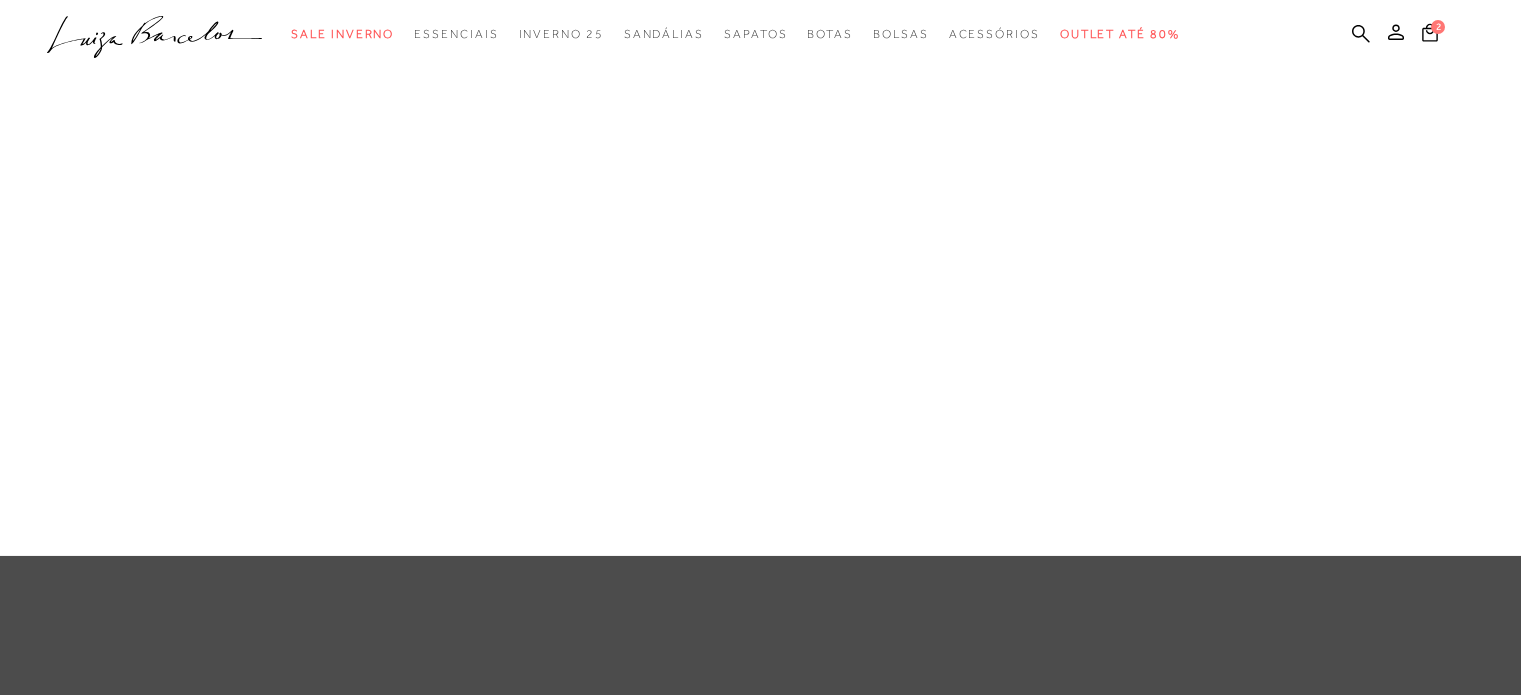 scroll, scrollTop: 0, scrollLeft: 0, axis: both 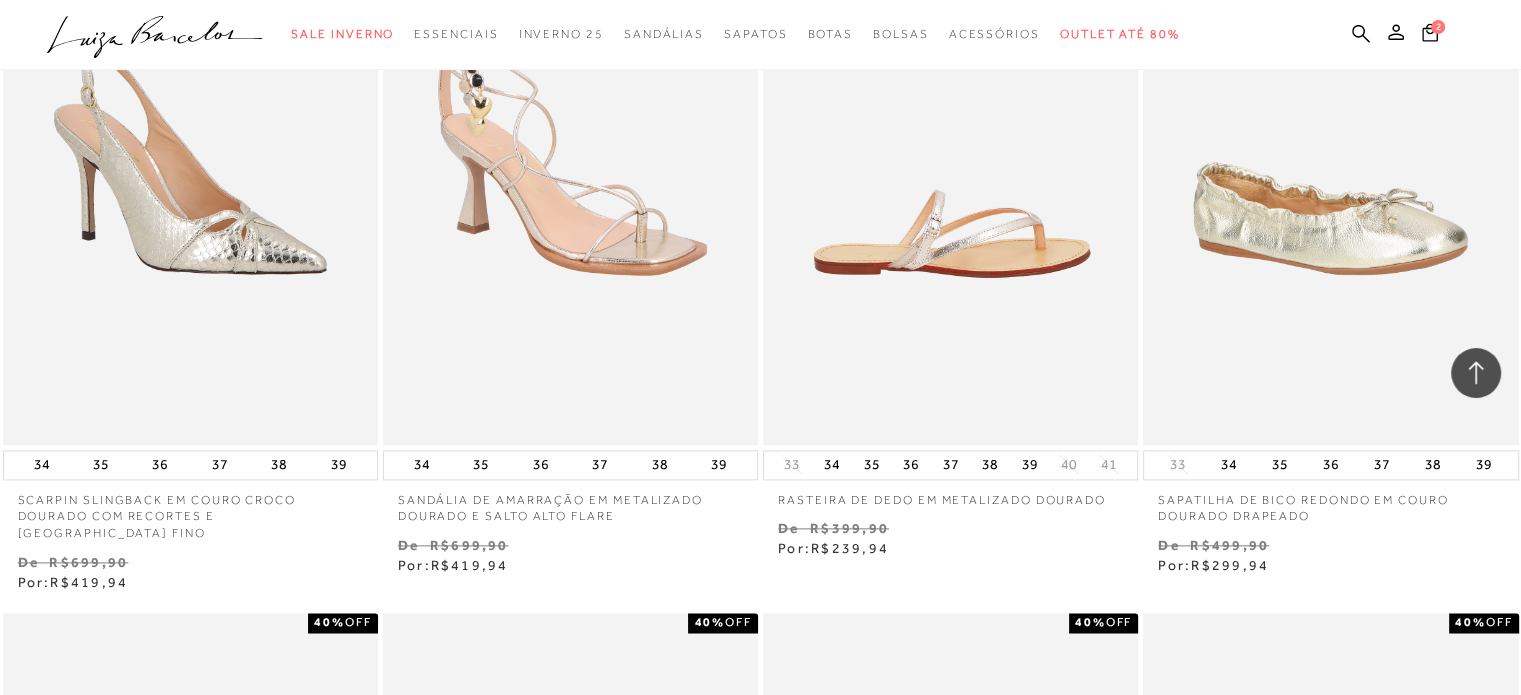 click at bounding box center [951, 163] 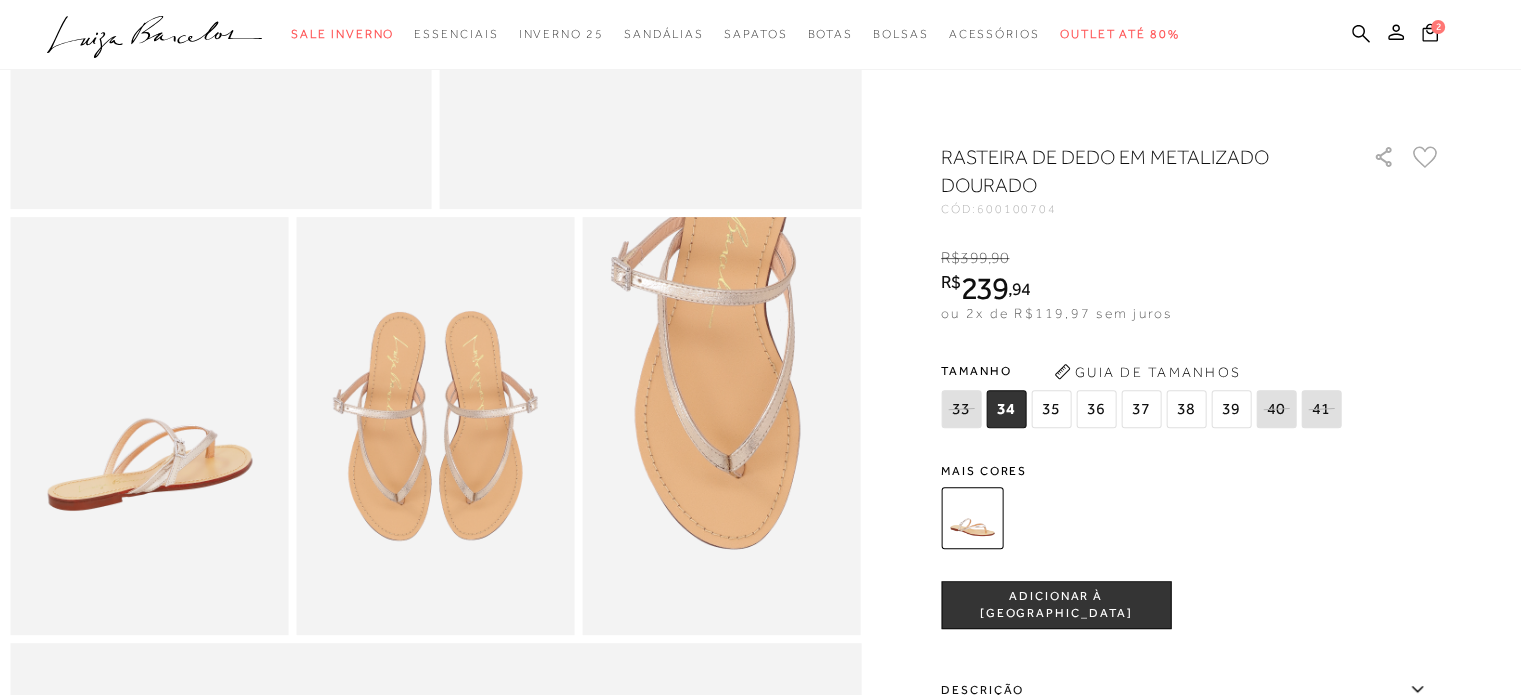 scroll, scrollTop: 600, scrollLeft: 0, axis: vertical 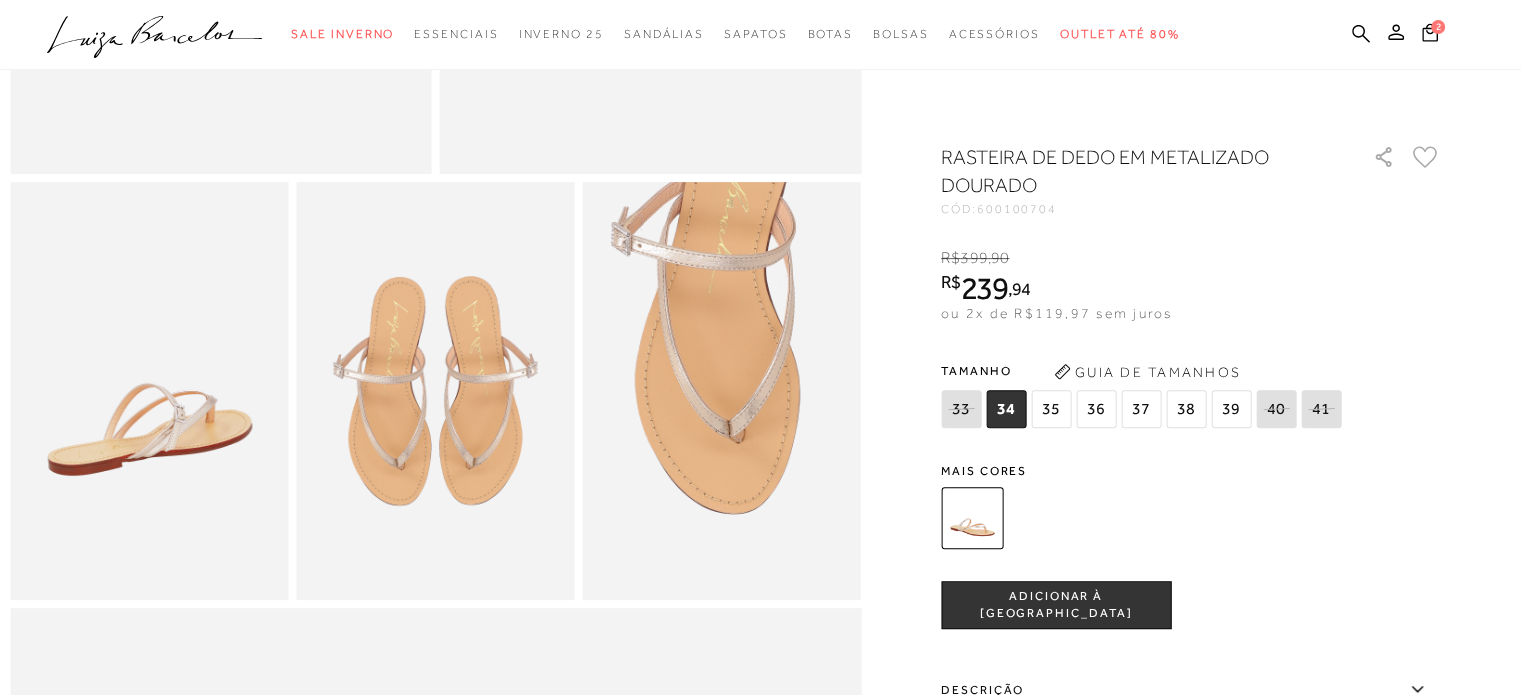 click on "39" at bounding box center (1231, 409) 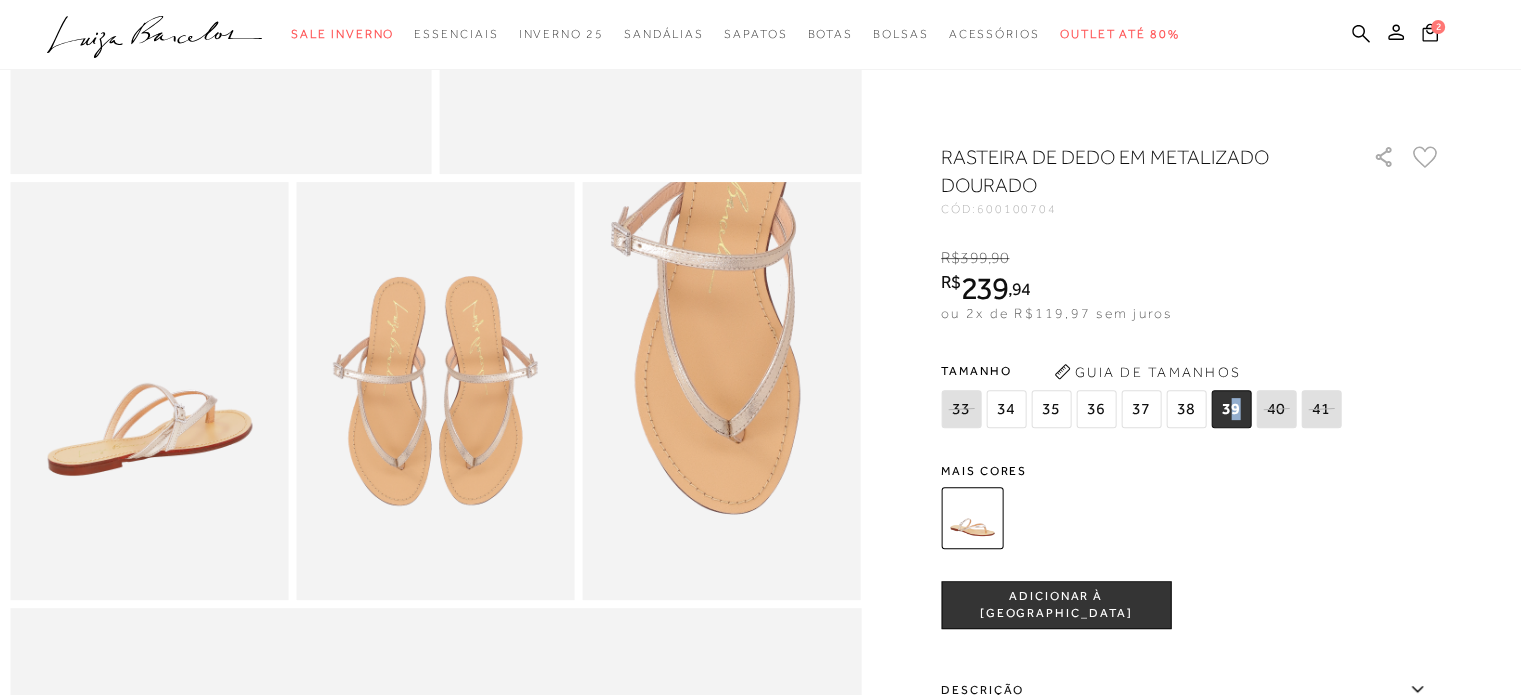 click on "ADICIONAR À [GEOGRAPHIC_DATA]" at bounding box center (1056, 605) 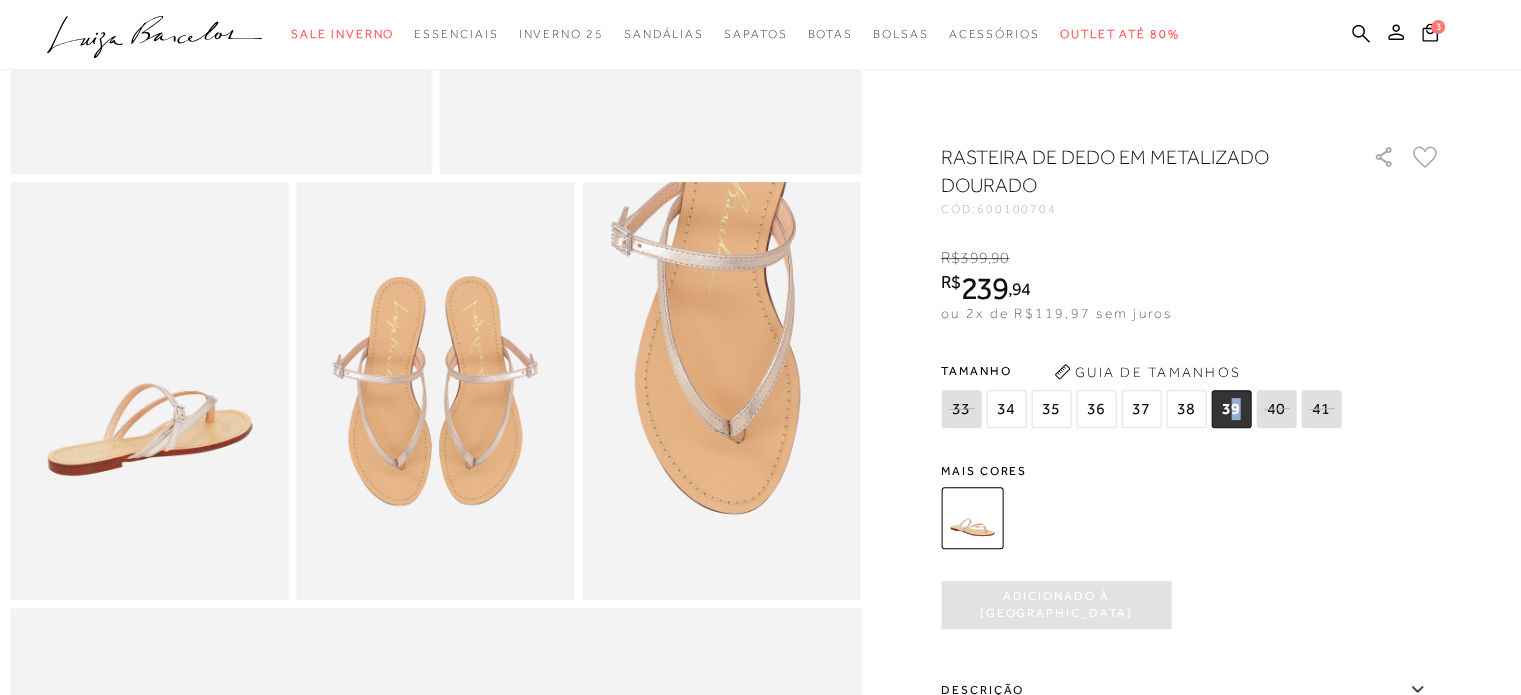 scroll, scrollTop: 0, scrollLeft: 0, axis: both 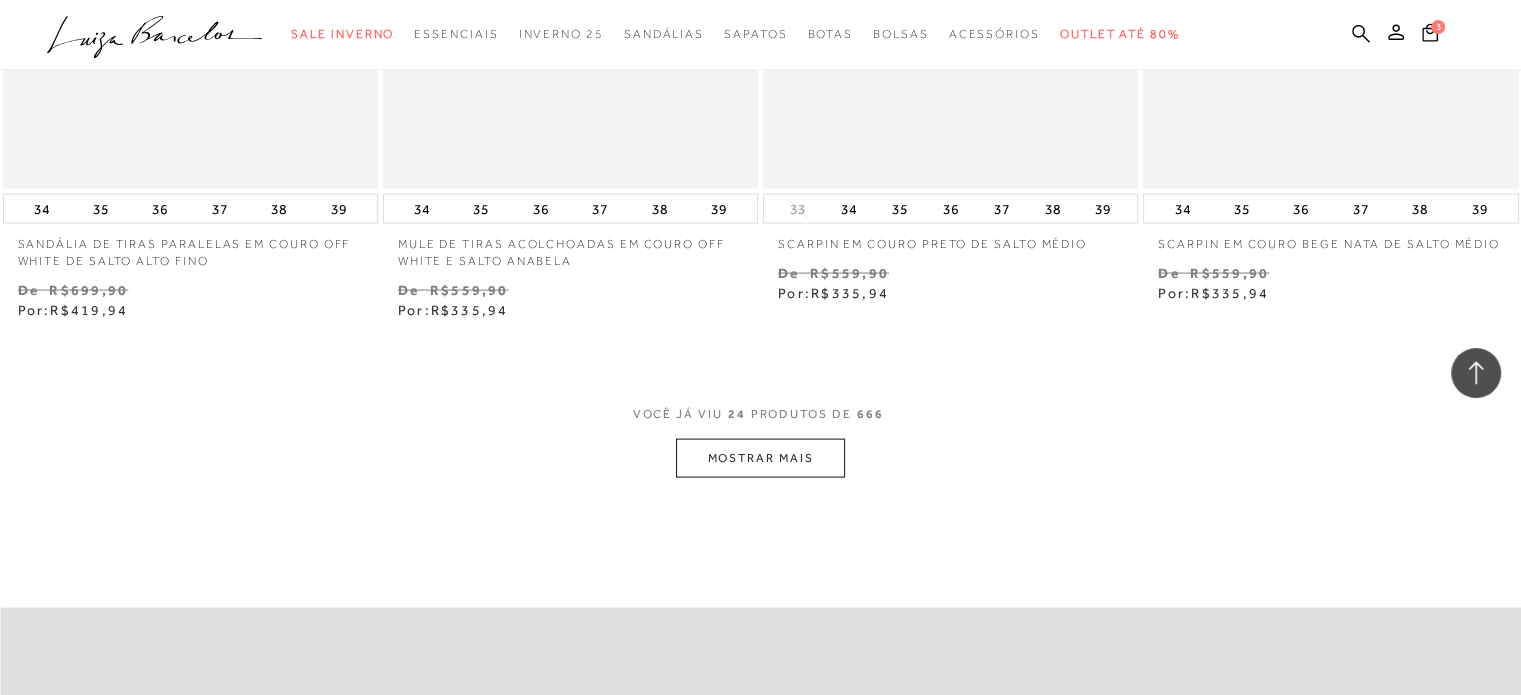 click on "MOSTRAR MAIS" at bounding box center [760, 458] 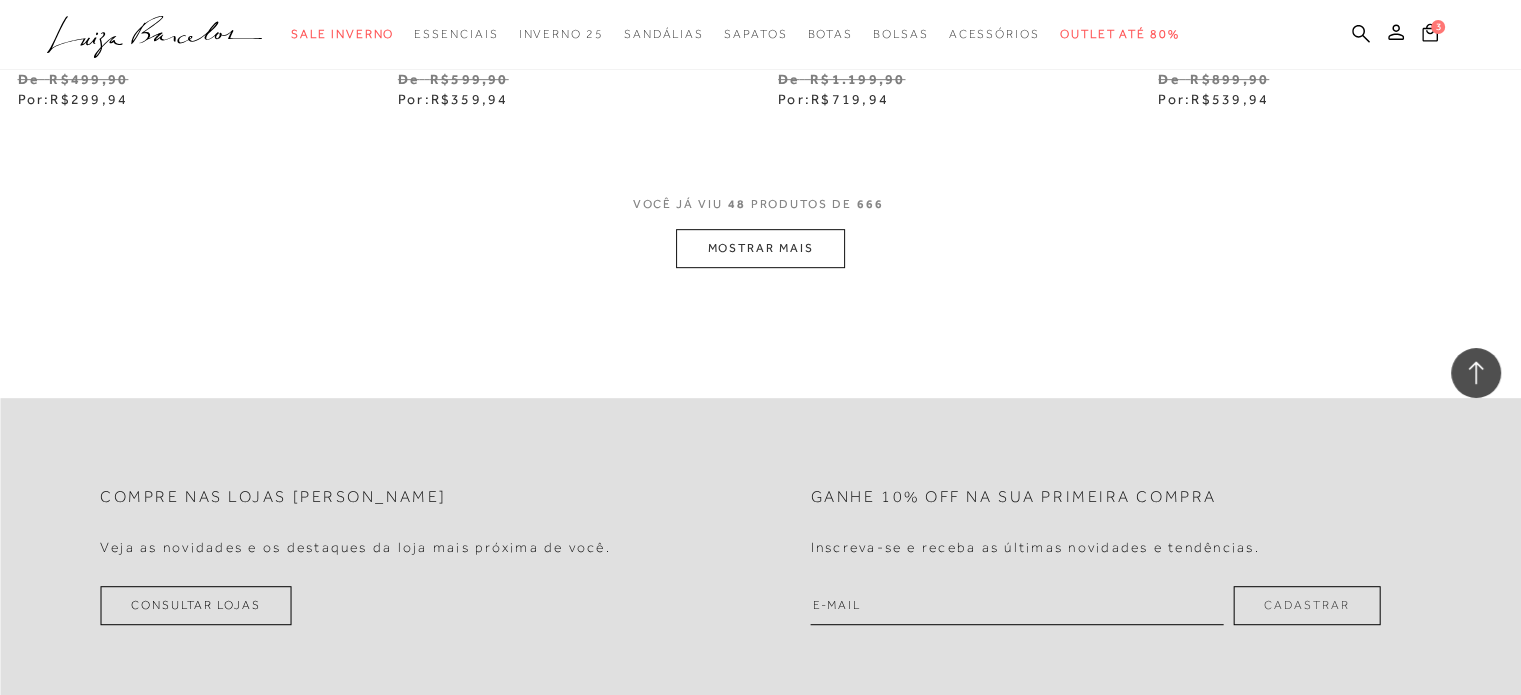 scroll, scrollTop: 8600, scrollLeft: 0, axis: vertical 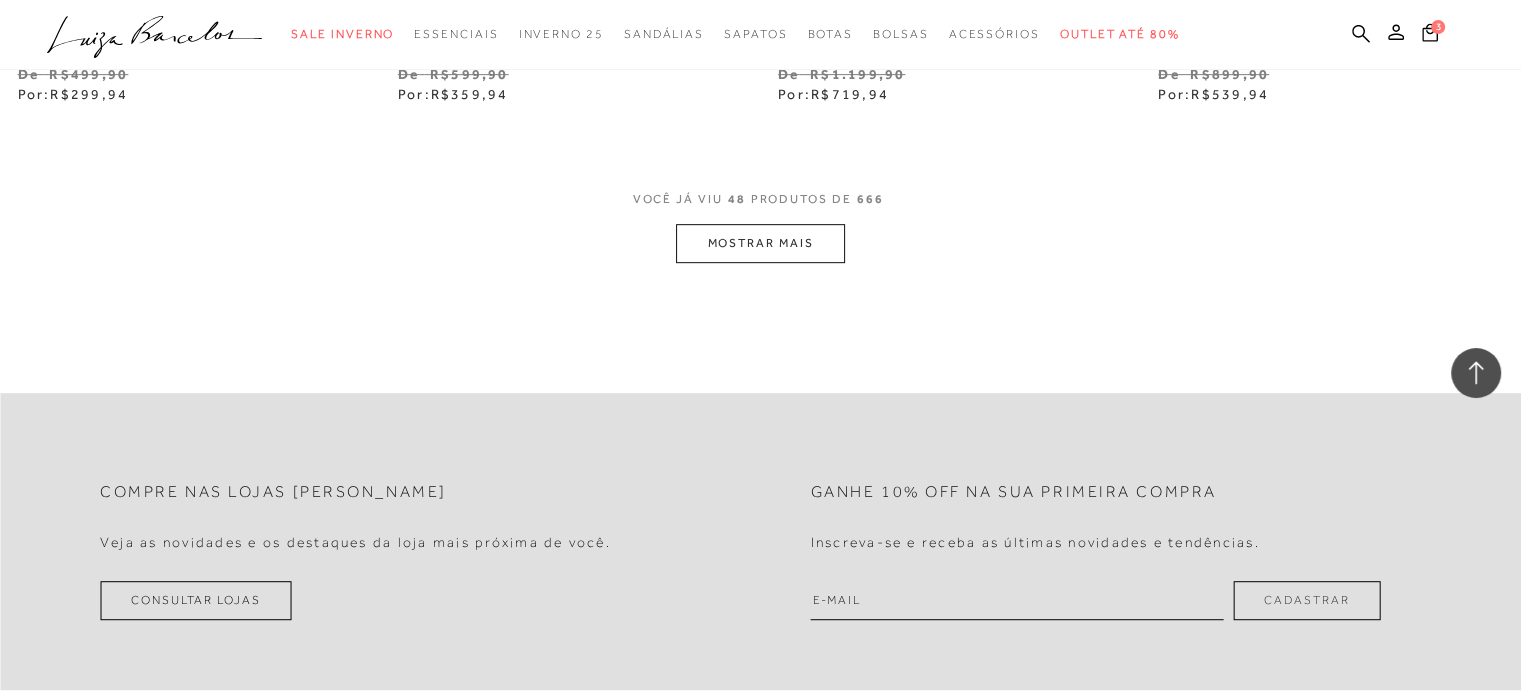 click on "MOSTRAR MAIS" at bounding box center (760, 243) 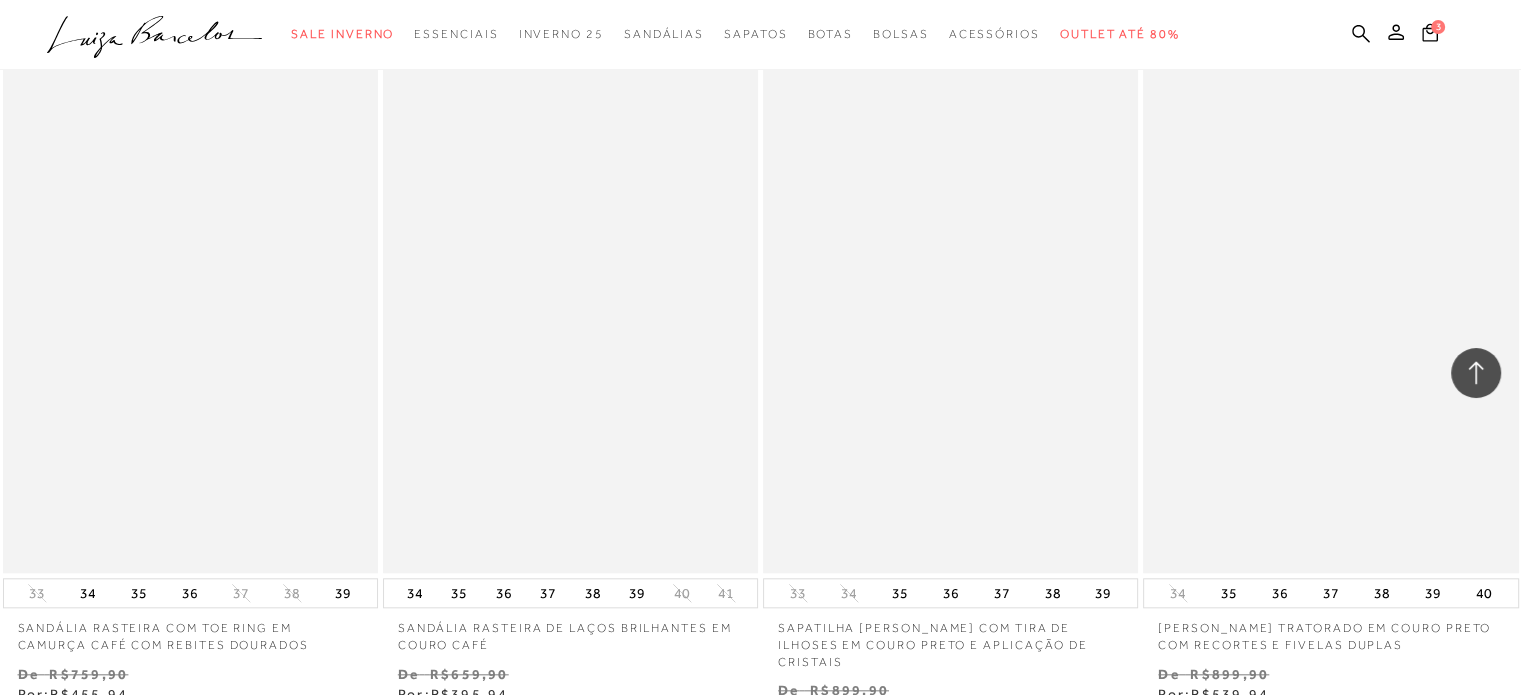 scroll, scrollTop: 9500, scrollLeft: 0, axis: vertical 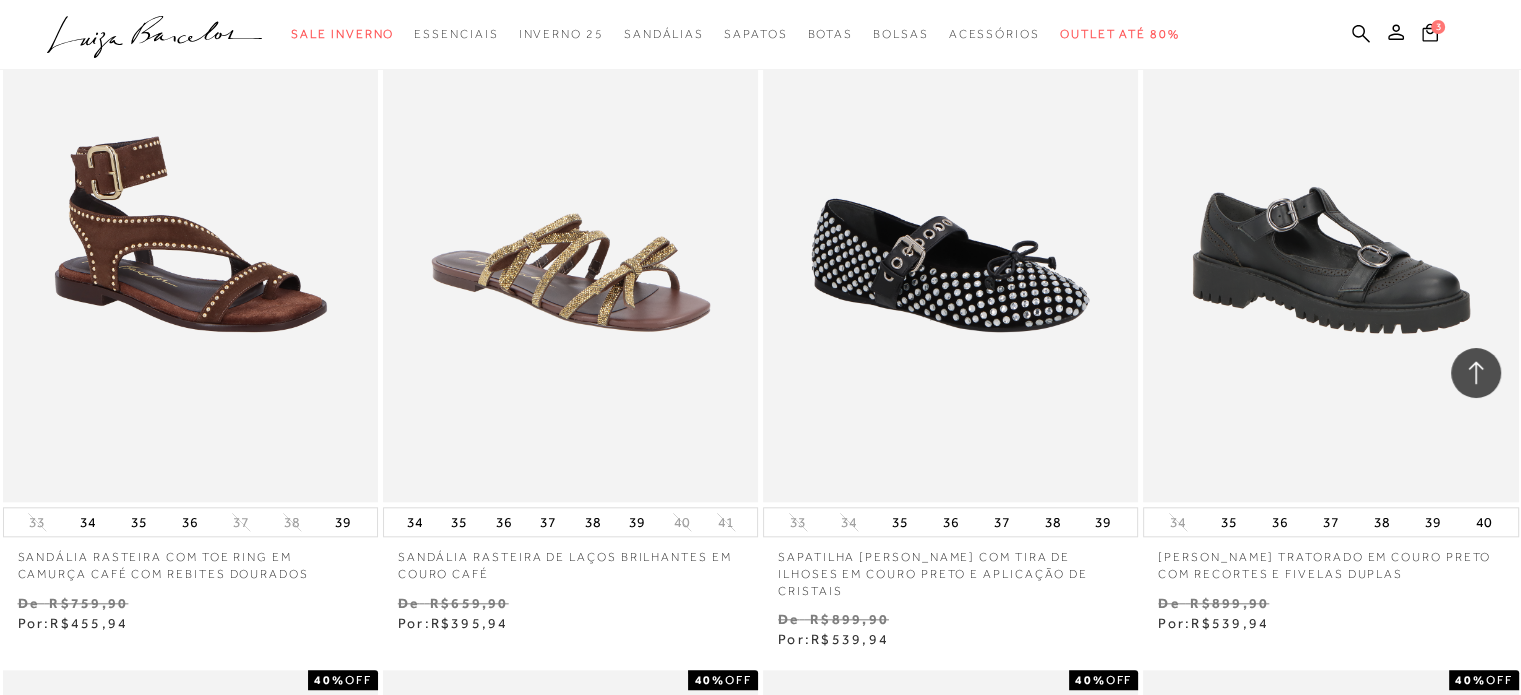 click on ".a{fill-rule:evenodd;}
Sale Inverno
Modelo
Sapatos
Sandálias
Mules
Bolsas
Acessórios Mule" at bounding box center [745, 34] 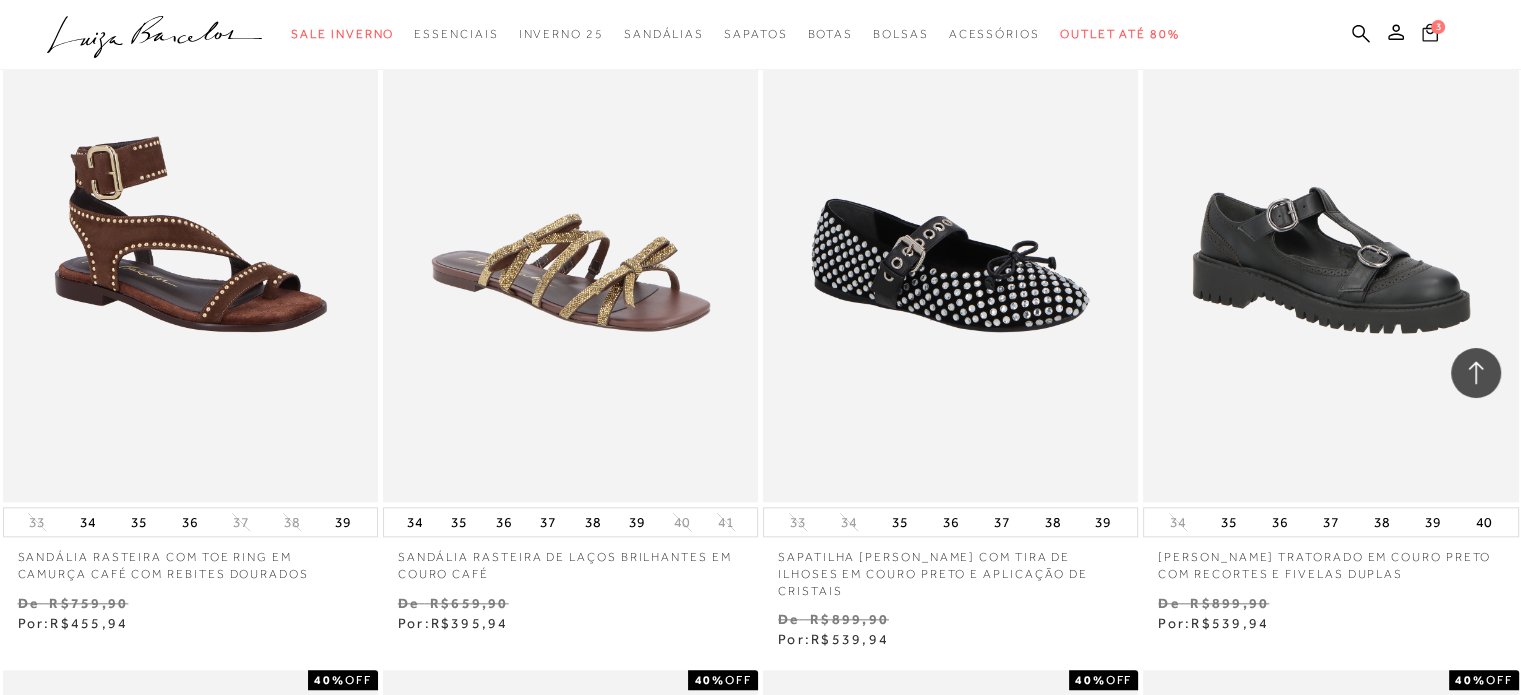 click 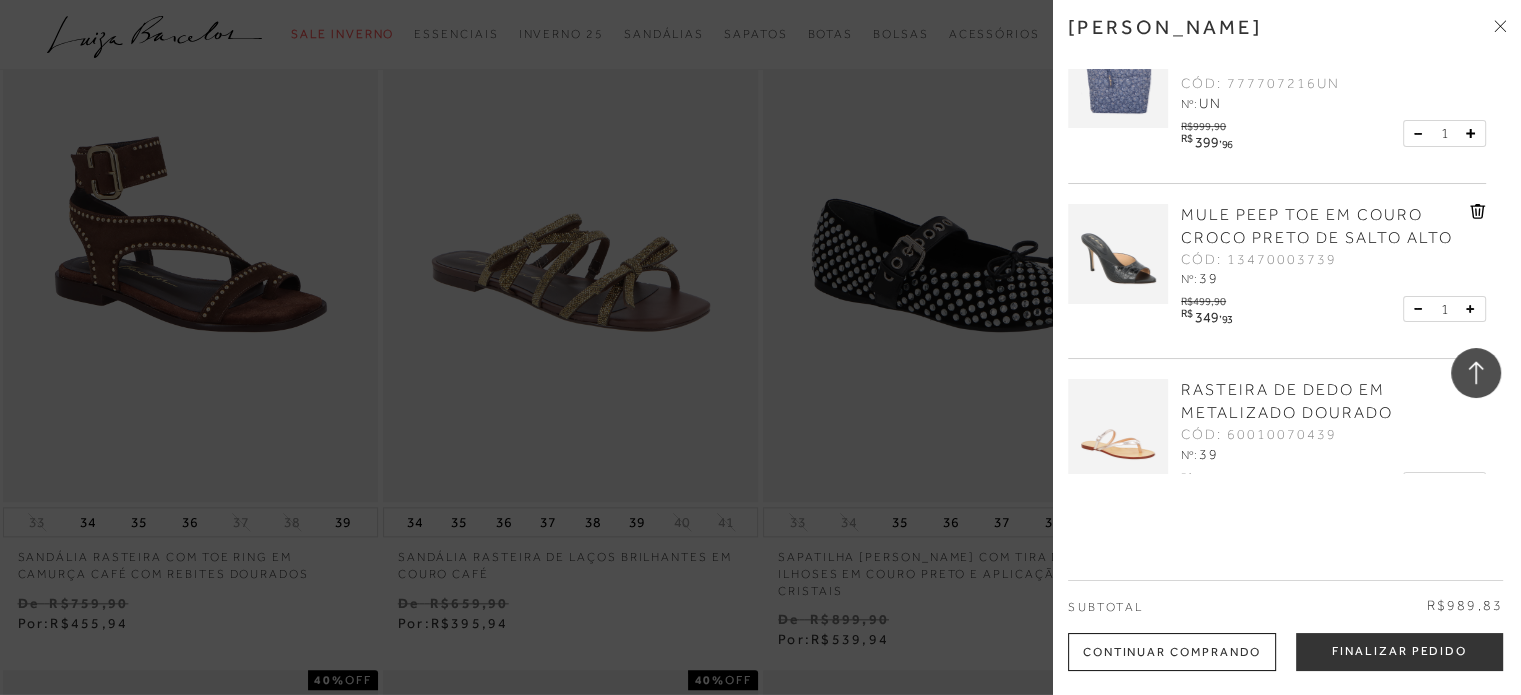 scroll, scrollTop: 0, scrollLeft: 0, axis: both 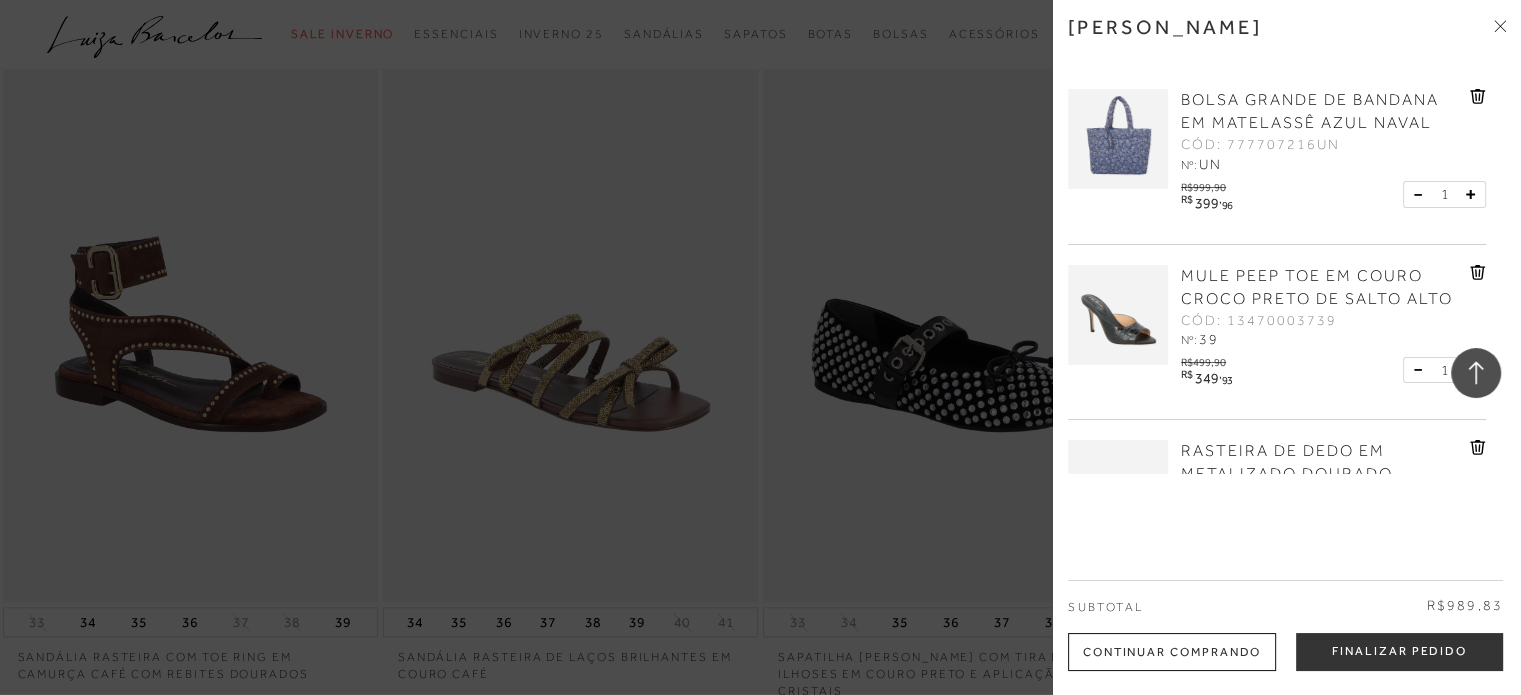 click 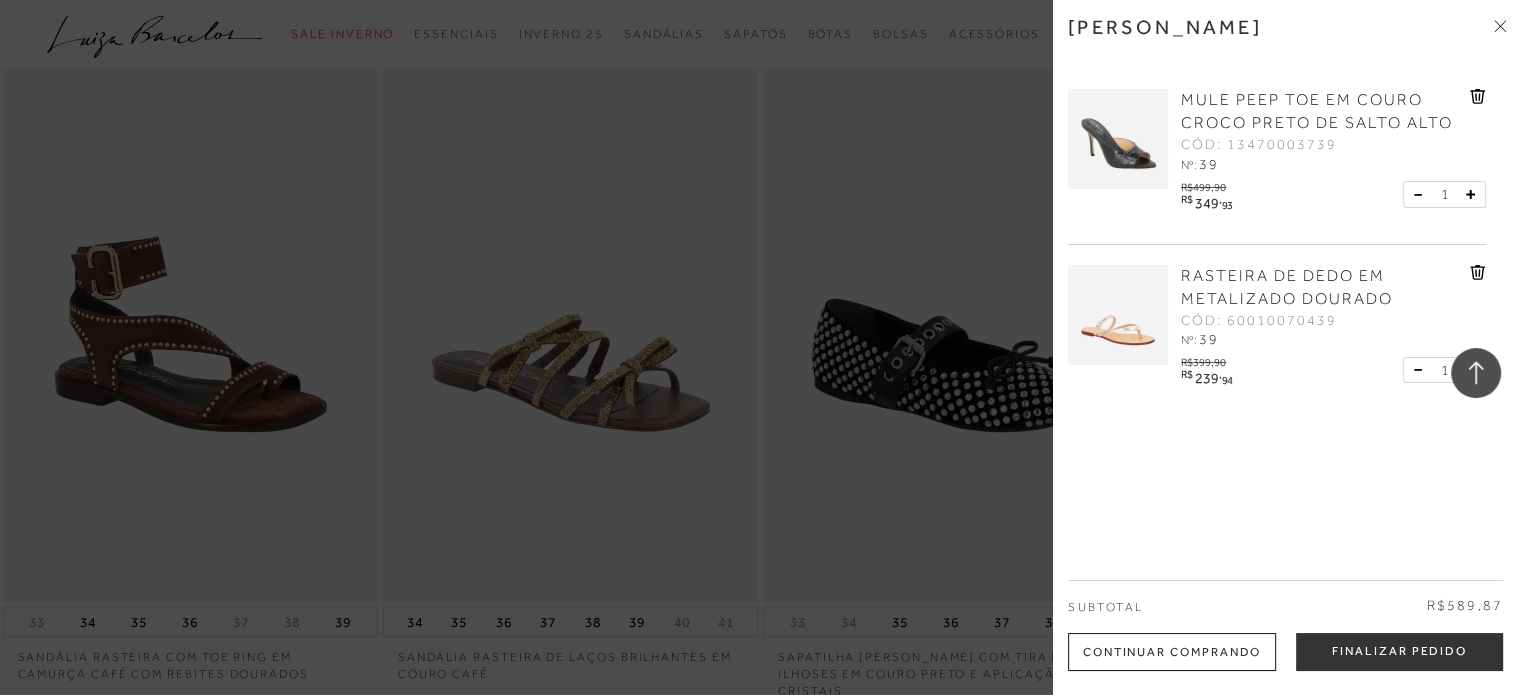 scroll, scrollTop: 9500, scrollLeft: 0, axis: vertical 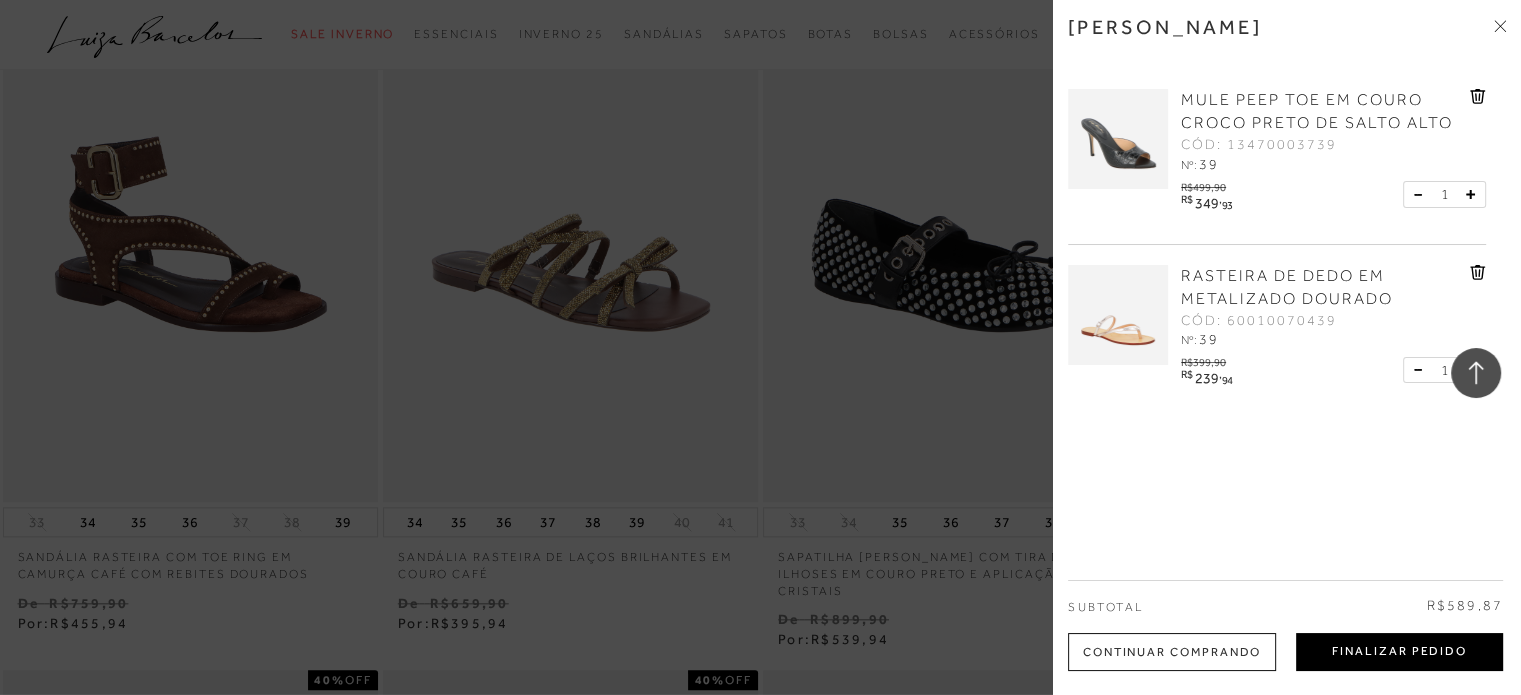click on "Finalizar Pedido" at bounding box center (1399, 652) 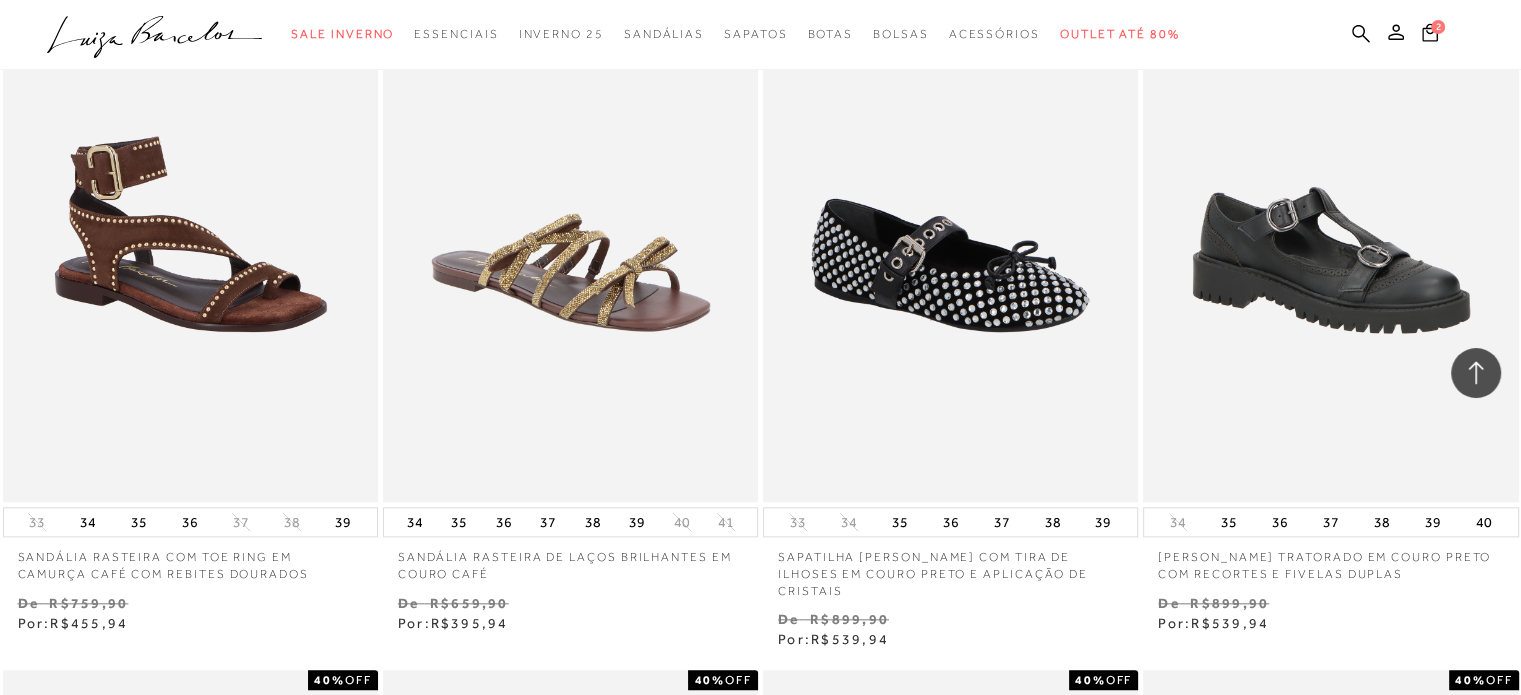 scroll, scrollTop: 141, scrollLeft: 0, axis: vertical 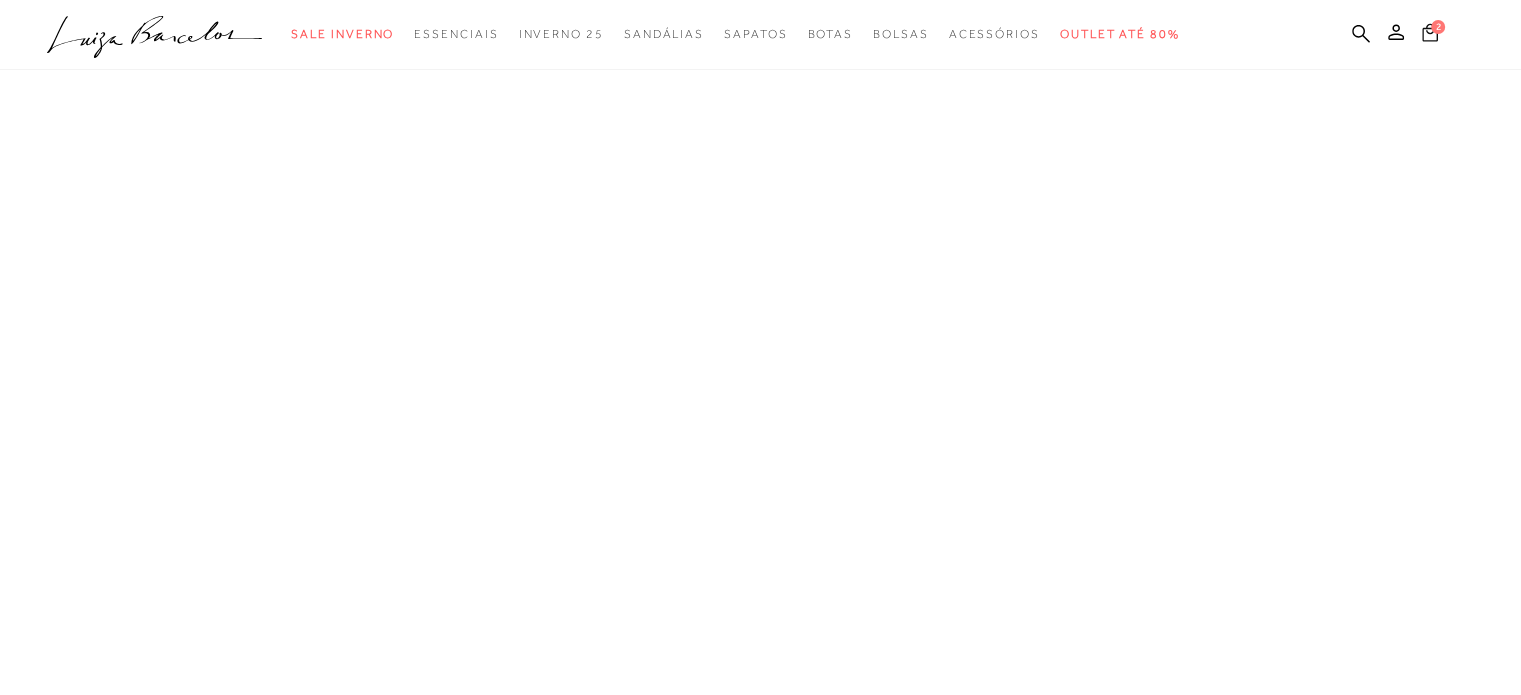 click 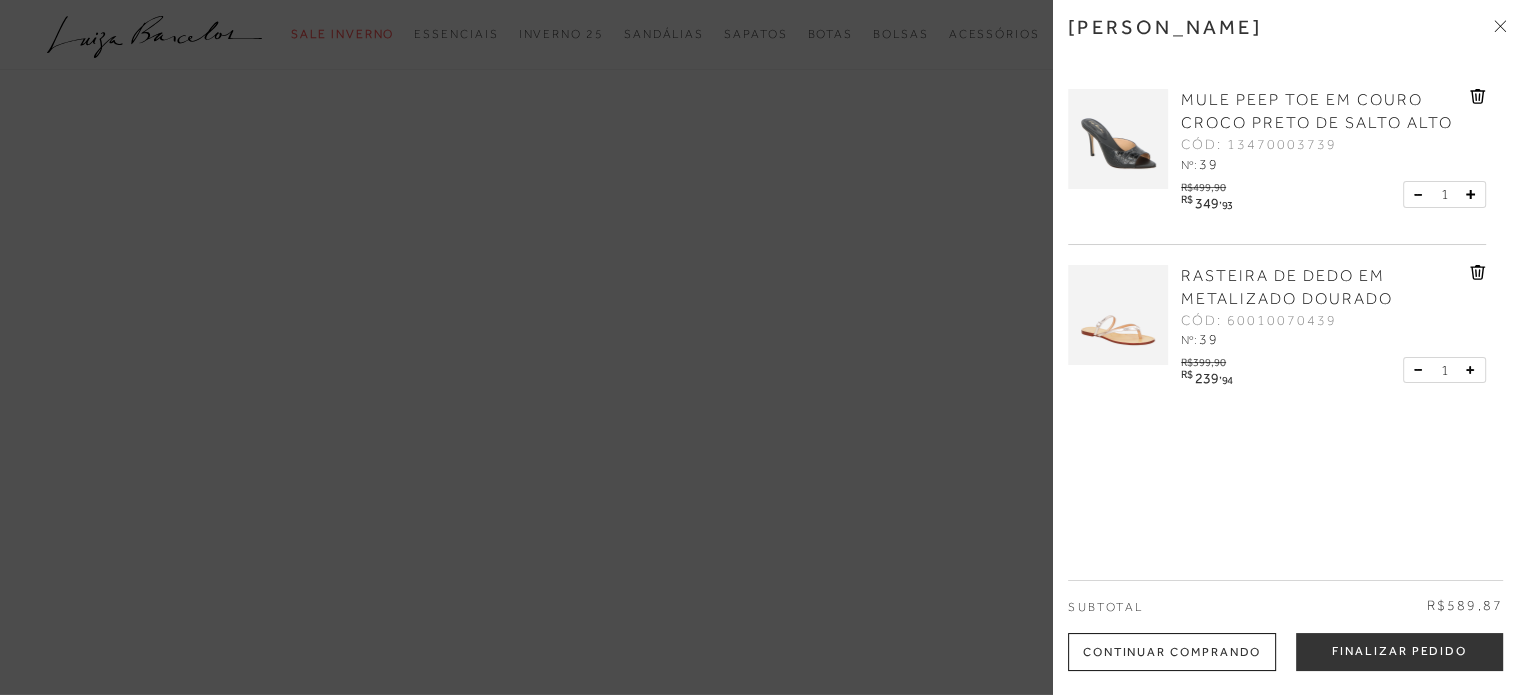 scroll, scrollTop: 0, scrollLeft: 0, axis: both 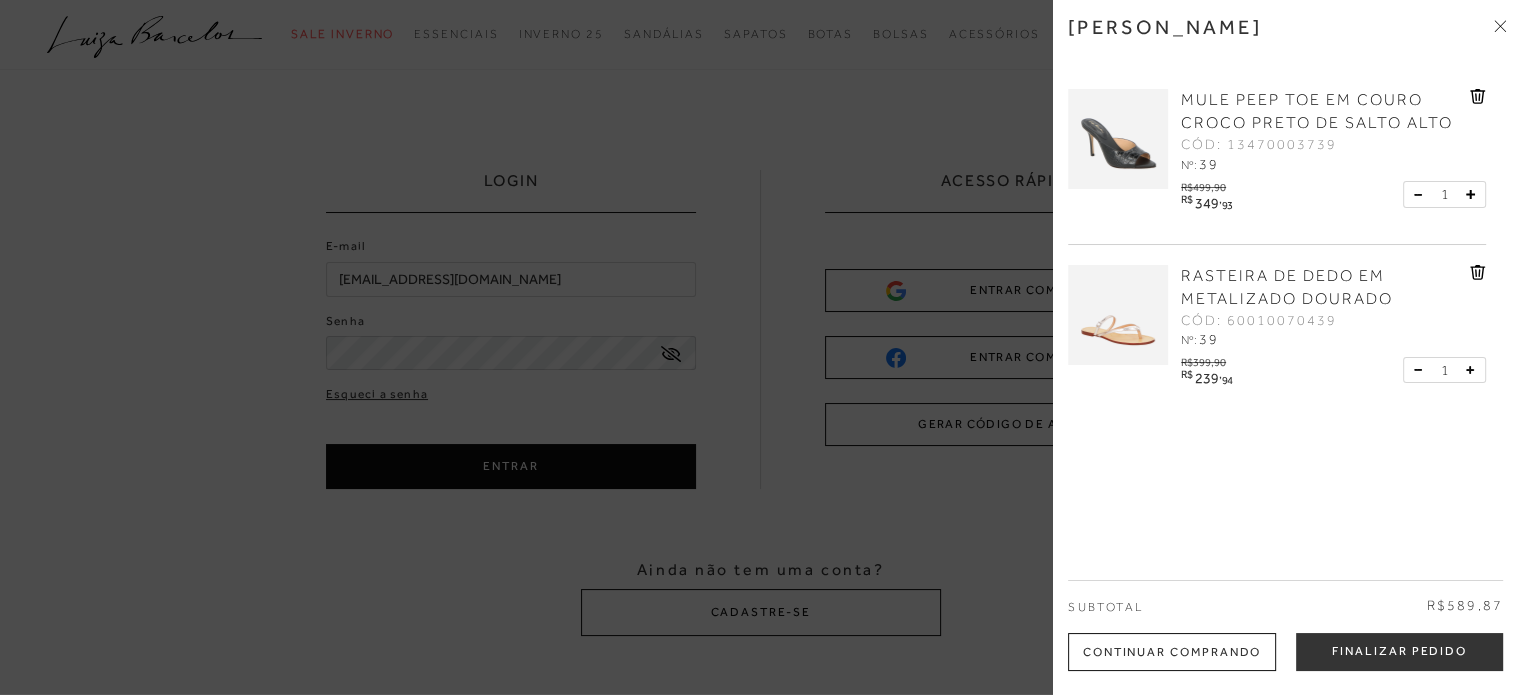 click at bounding box center [760, 347] 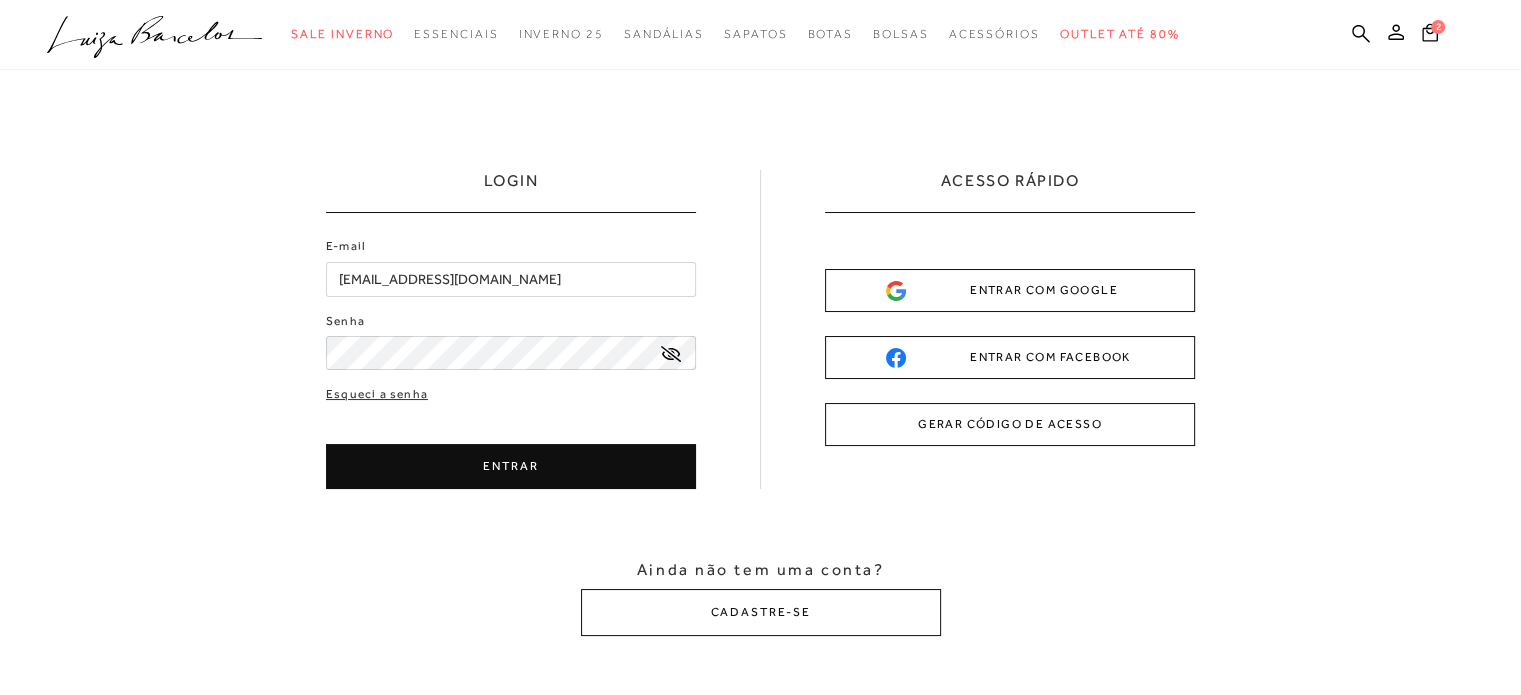 scroll, scrollTop: 0, scrollLeft: 0, axis: both 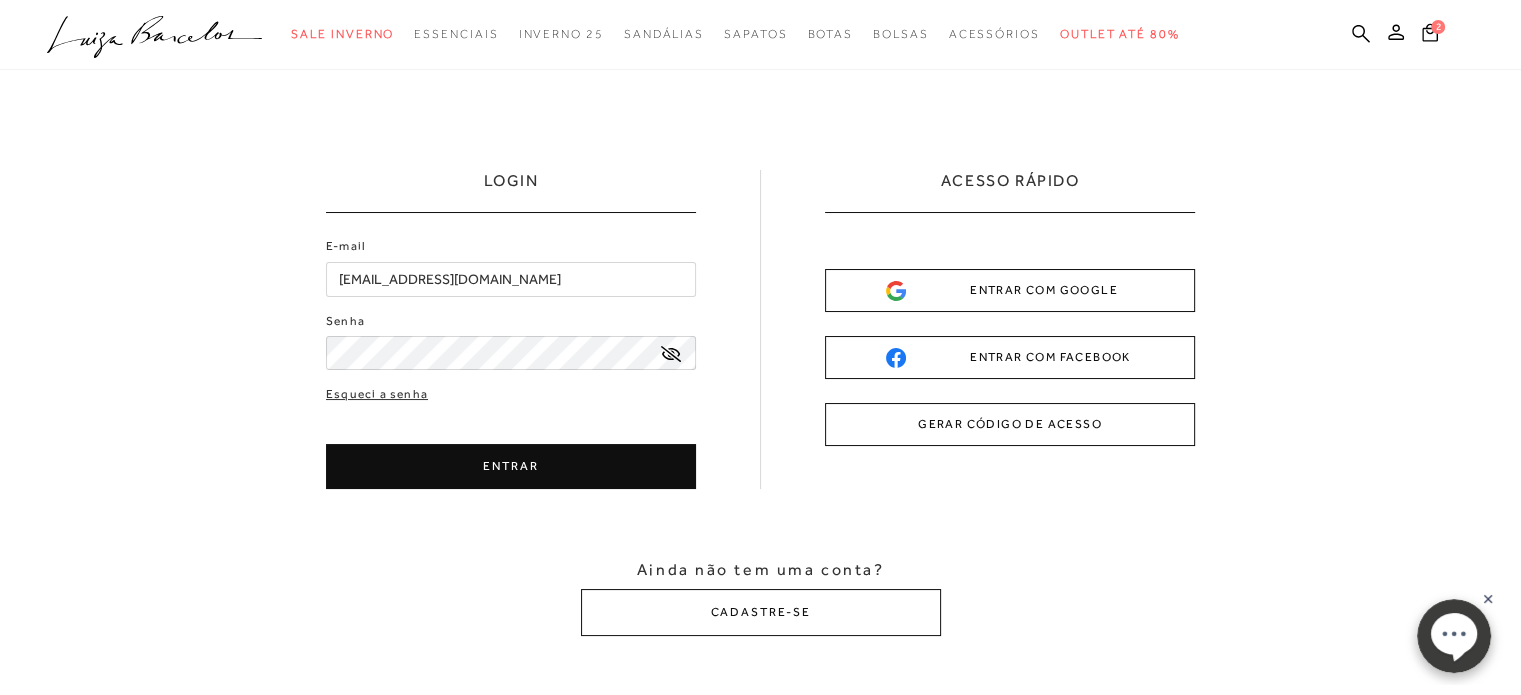 click on "ENTRAR" at bounding box center (511, 466) 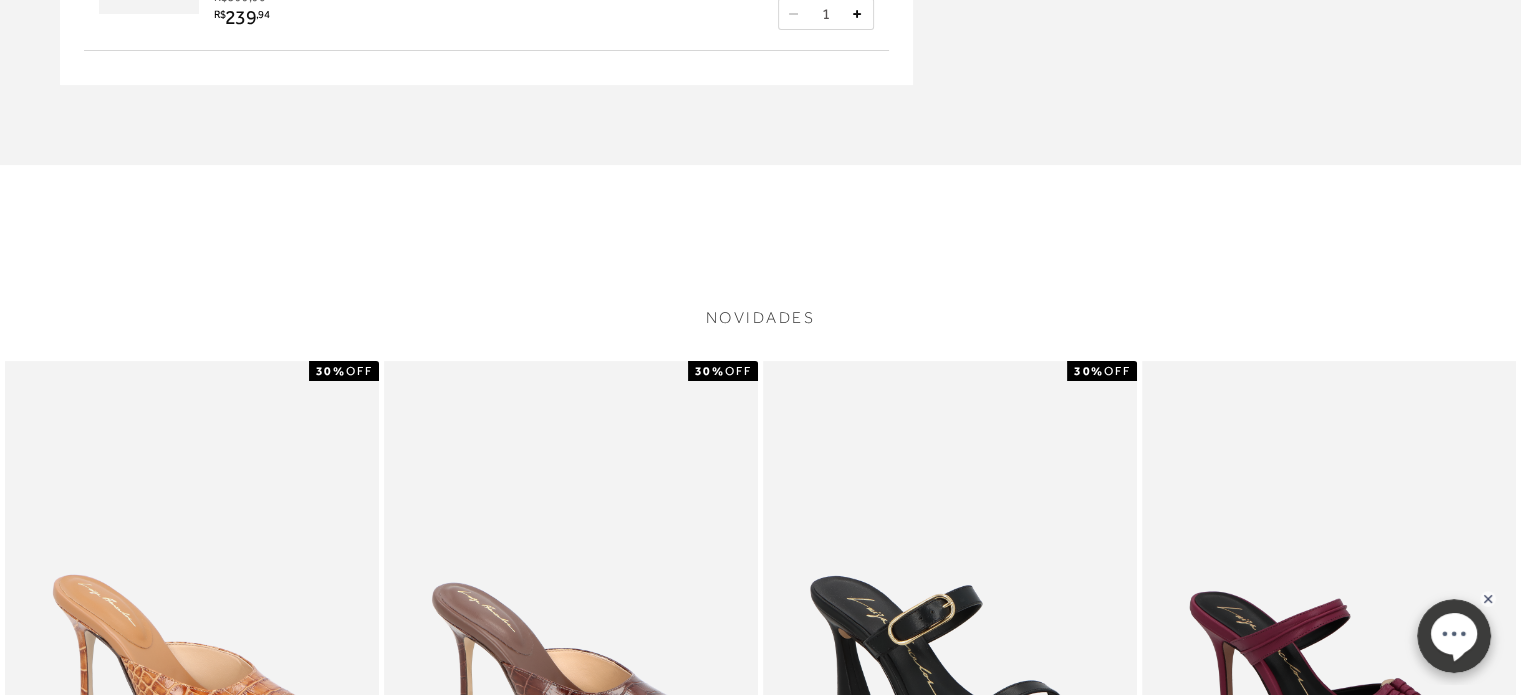 scroll, scrollTop: 0, scrollLeft: 0, axis: both 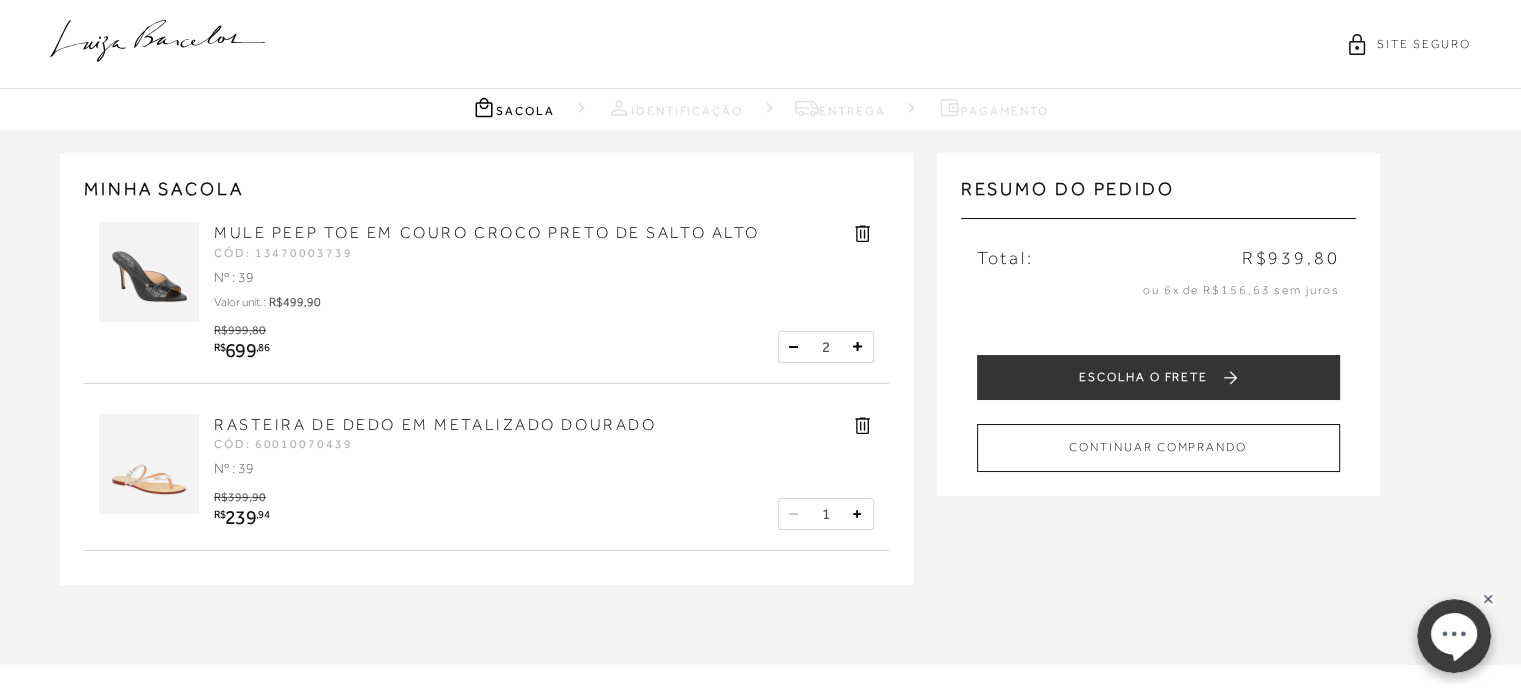 click at bounding box center (794, 347) 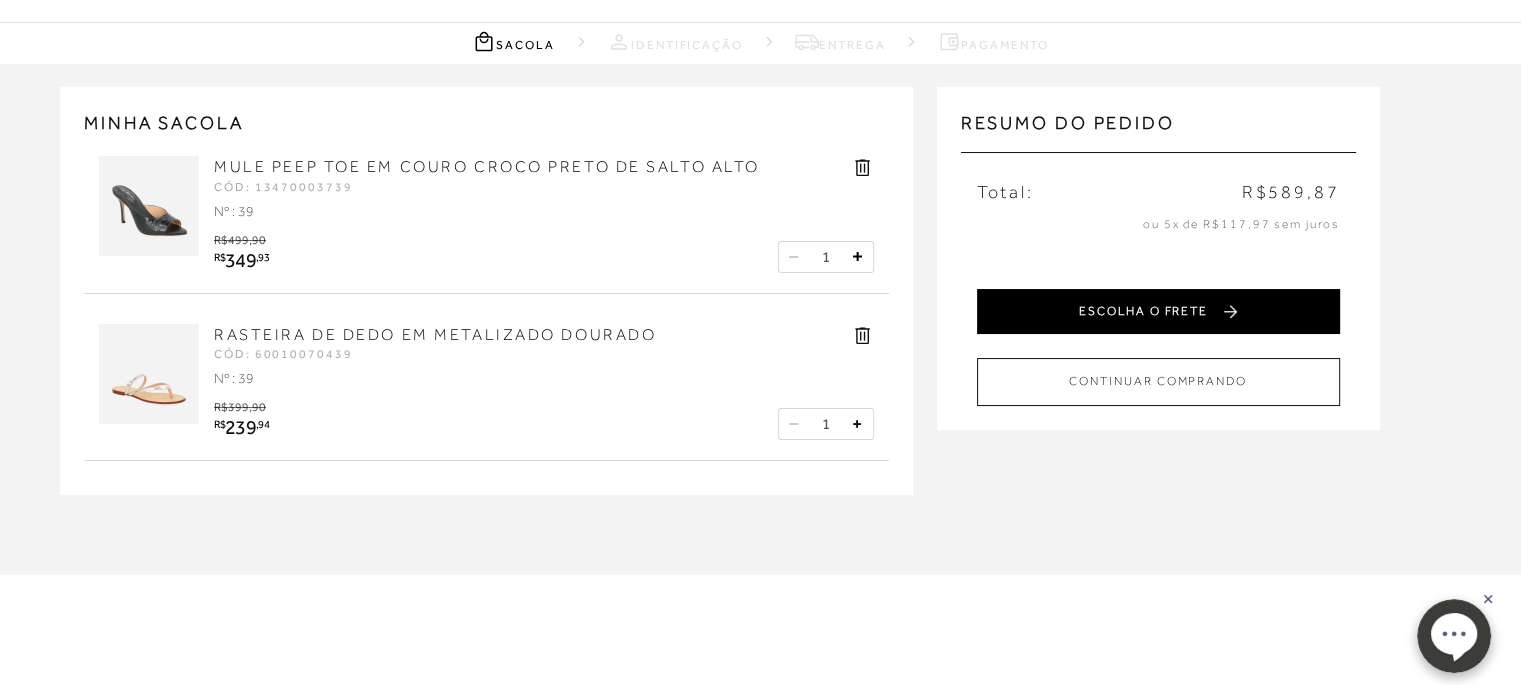 scroll, scrollTop: 100, scrollLeft: 0, axis: vertical 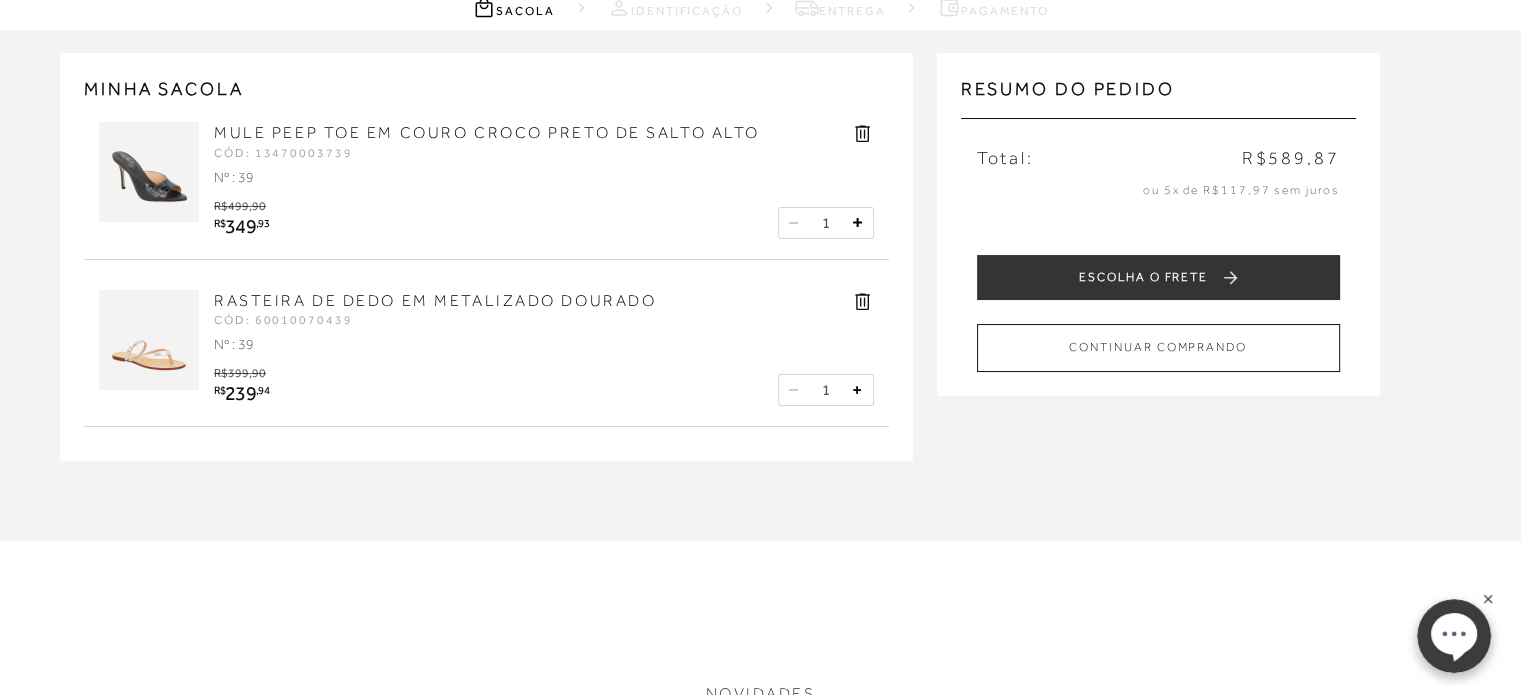 click 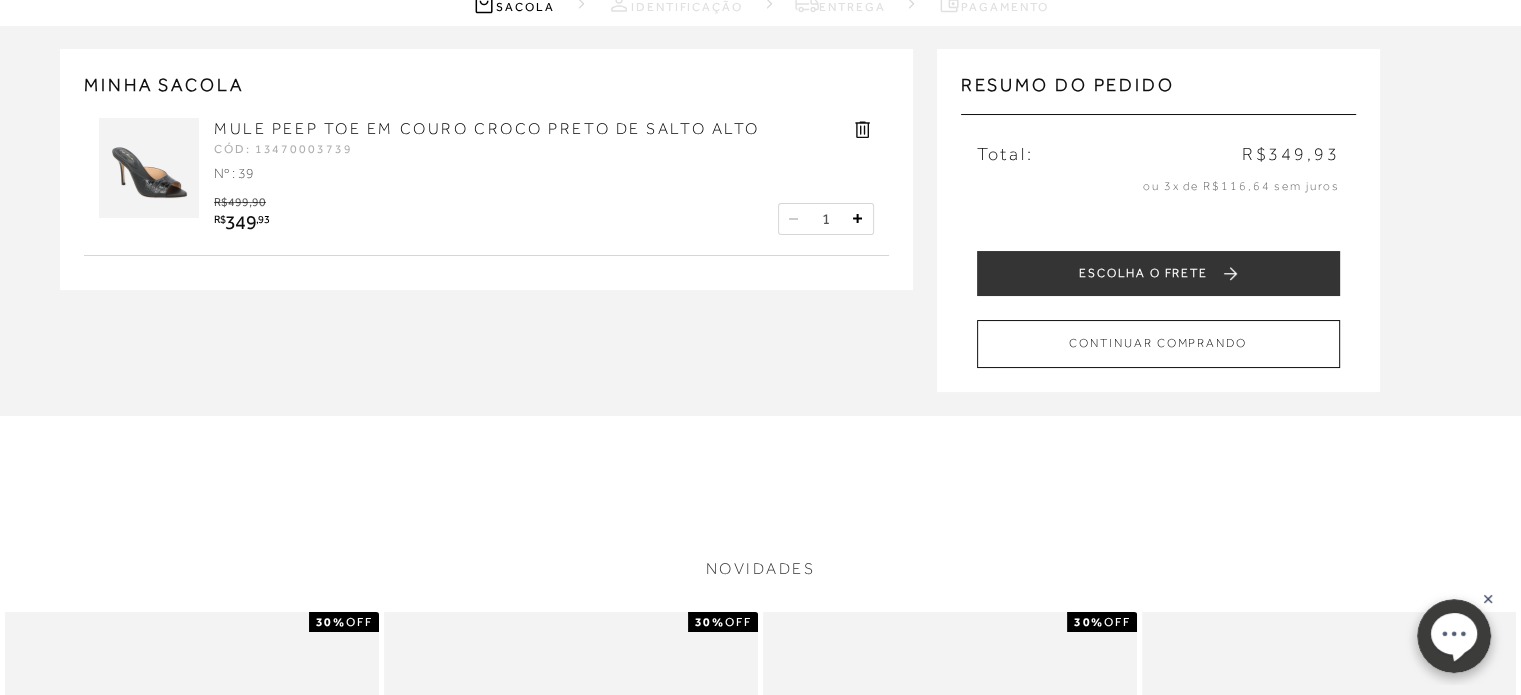 scroll, scrollTop: 0, scrollLeft: 0, axis: both 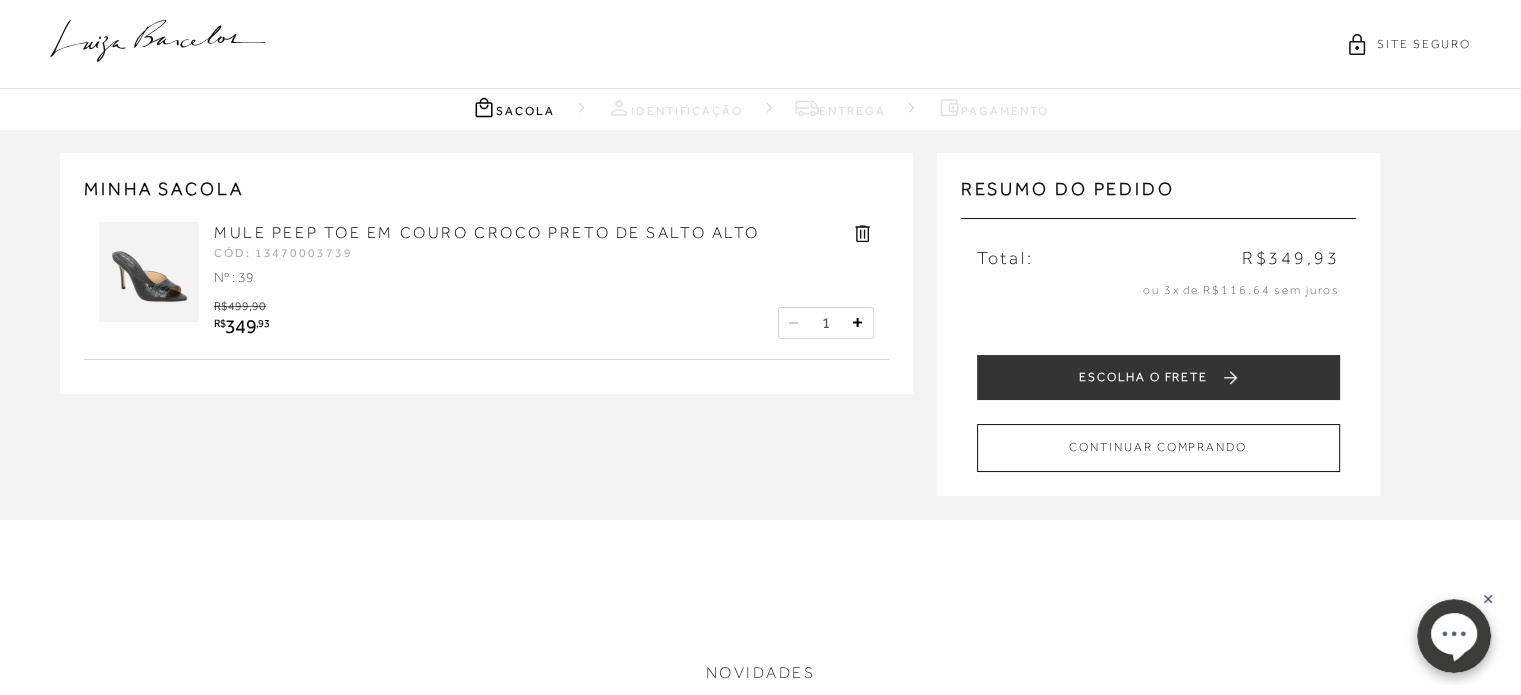 click 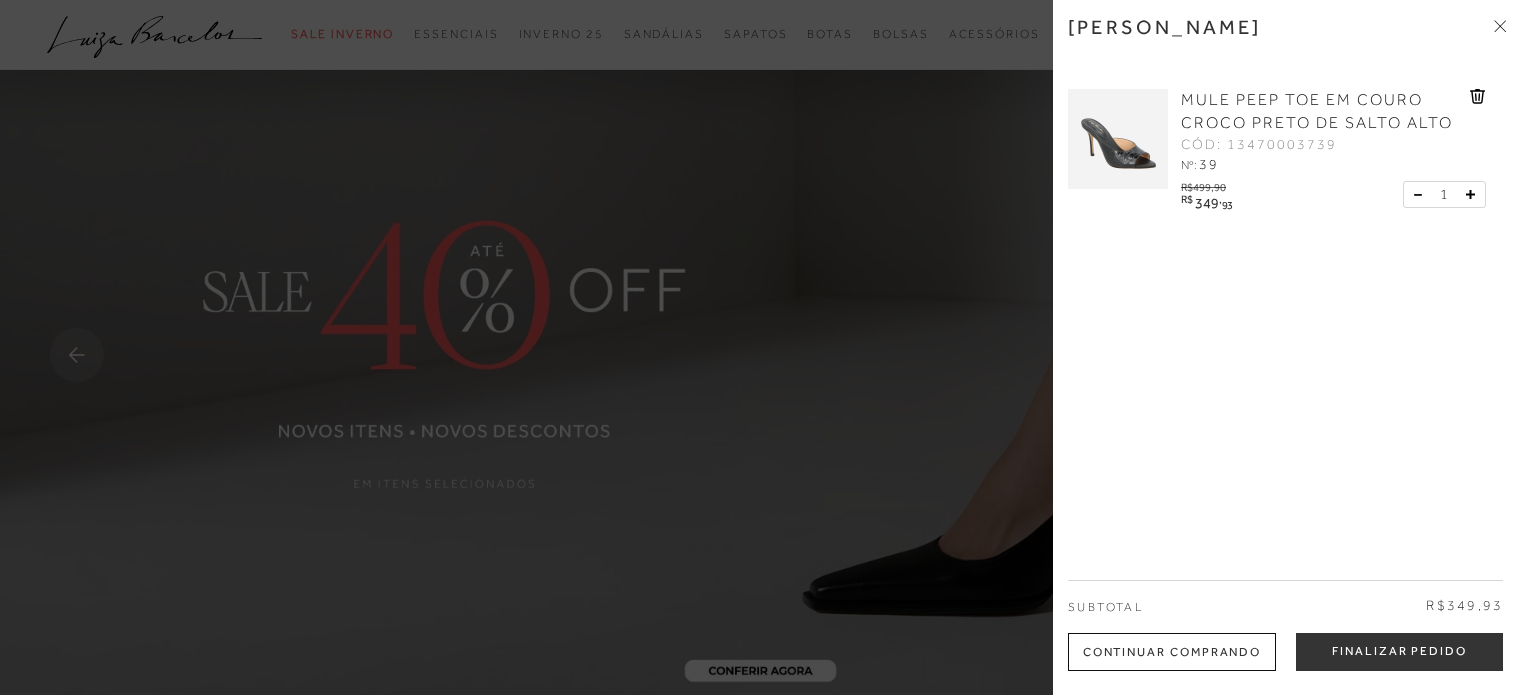 scroll, scrollTop: 0, scrollLeft: 0, axis: both 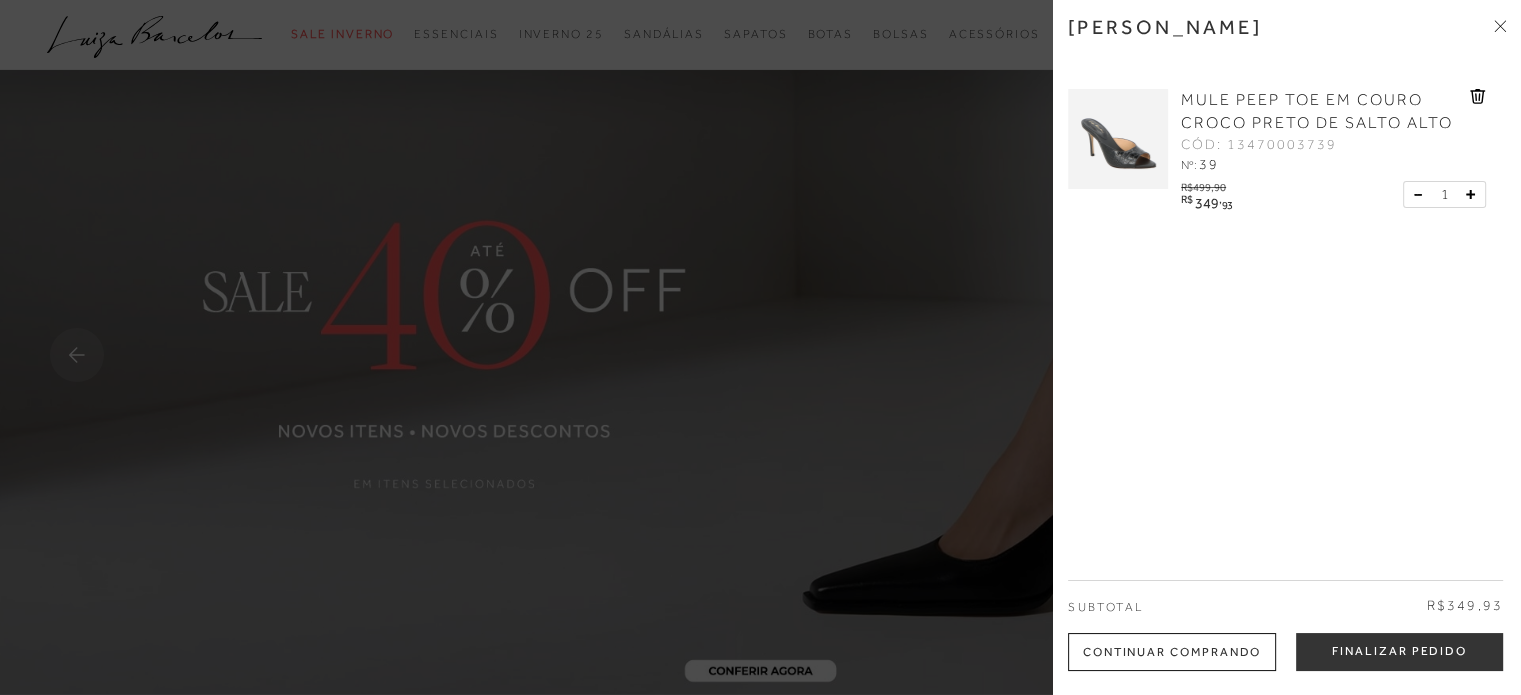 click on "MULE PEEP TOE EM COURO CROCO PRETO DE SALTO ALTO" at bounding box center (1317, 111) 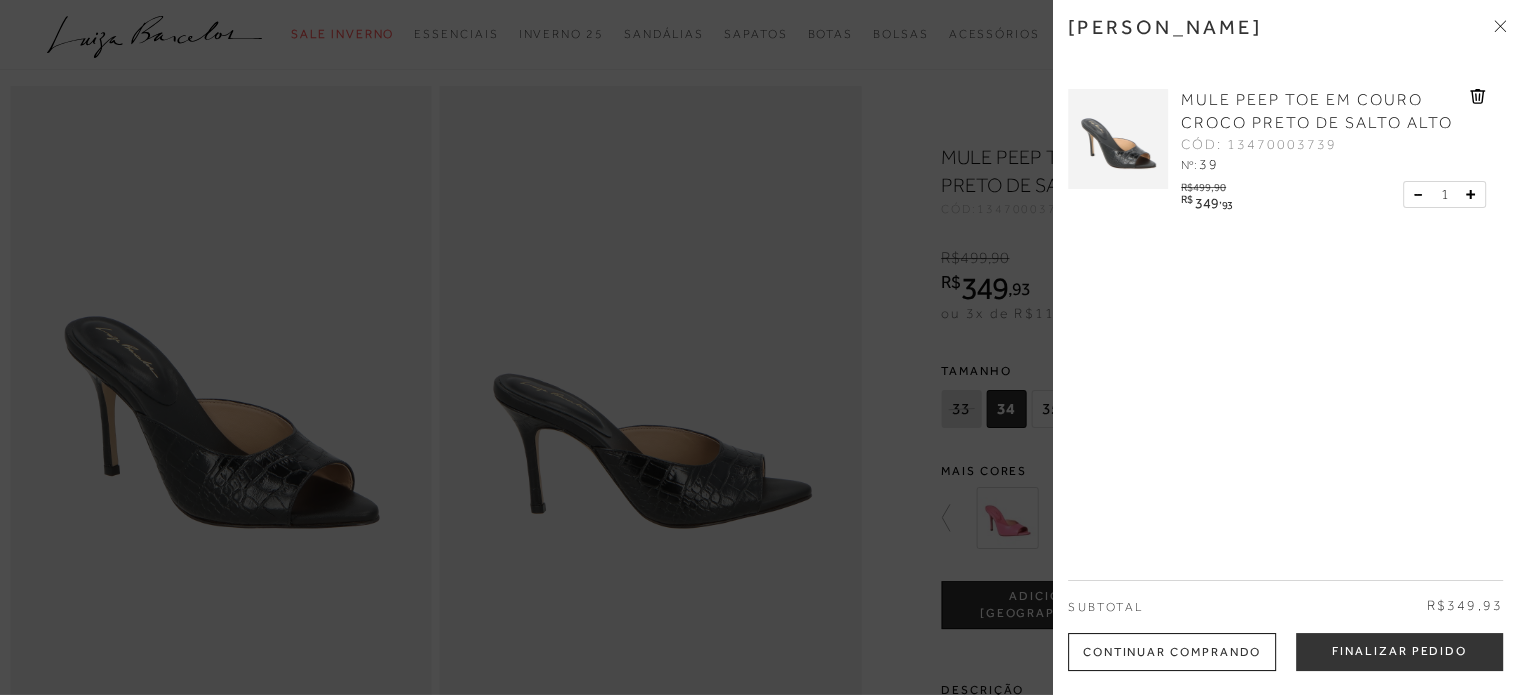 scroll, scrollTop: 100, scrollLeft: 0, axis: vertical 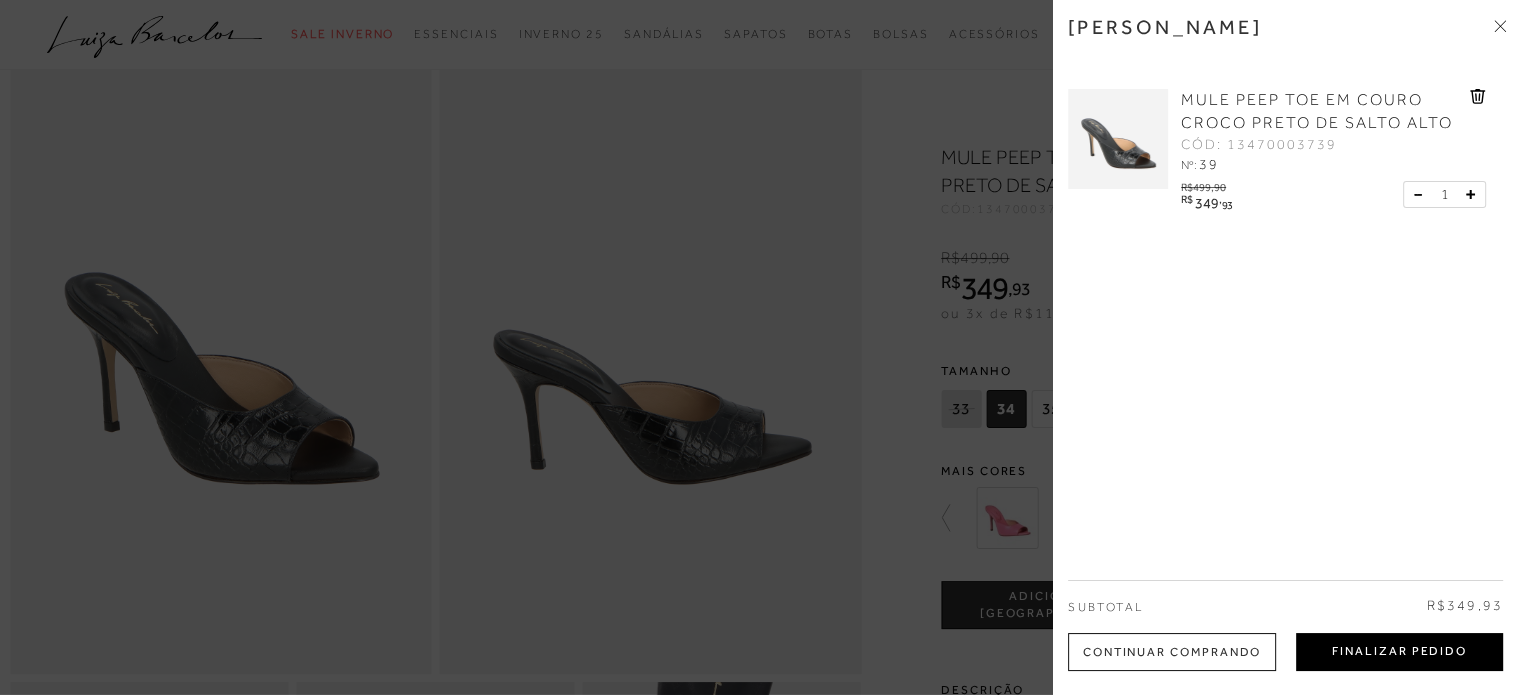 click on "Finalizar Pedido" at bounding box center [1399, 652] 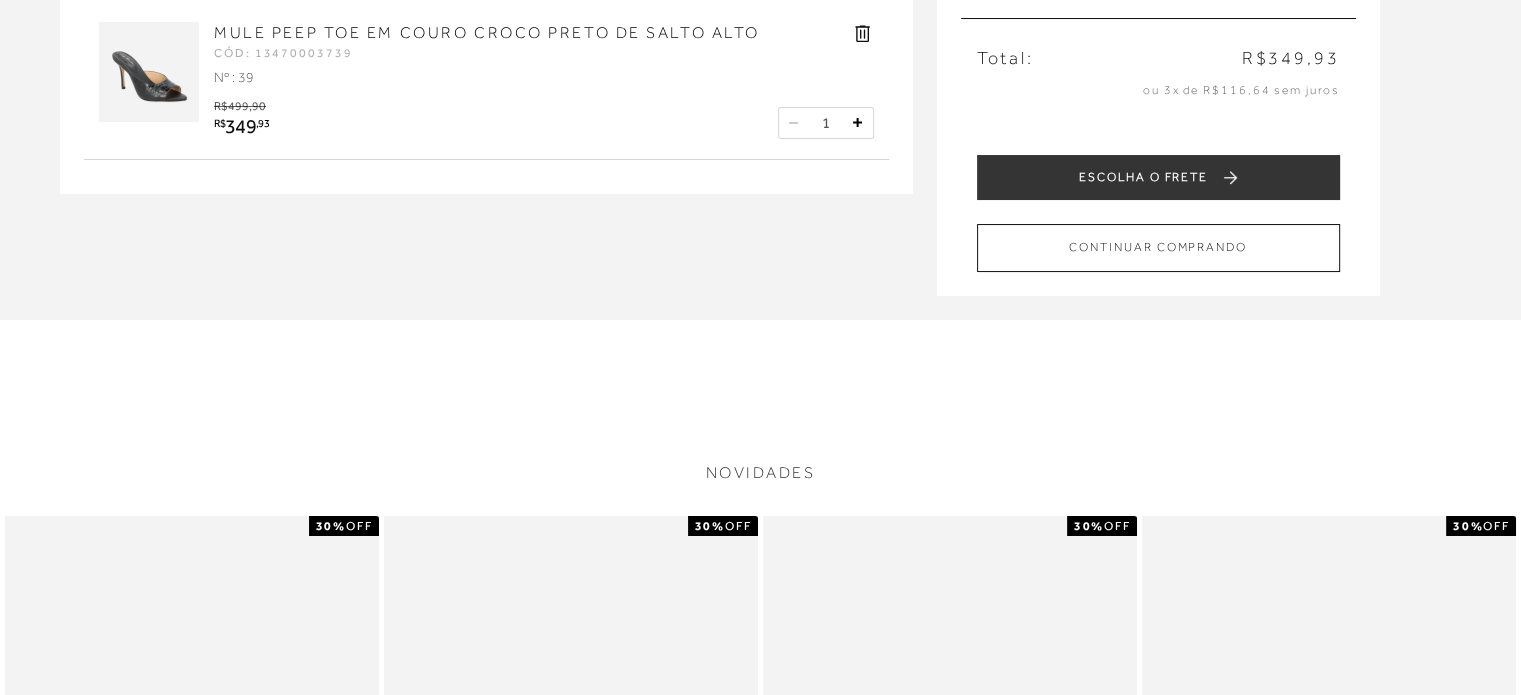 scroll, scrollTop: 100, scrollLeft: 0, axis: vertical 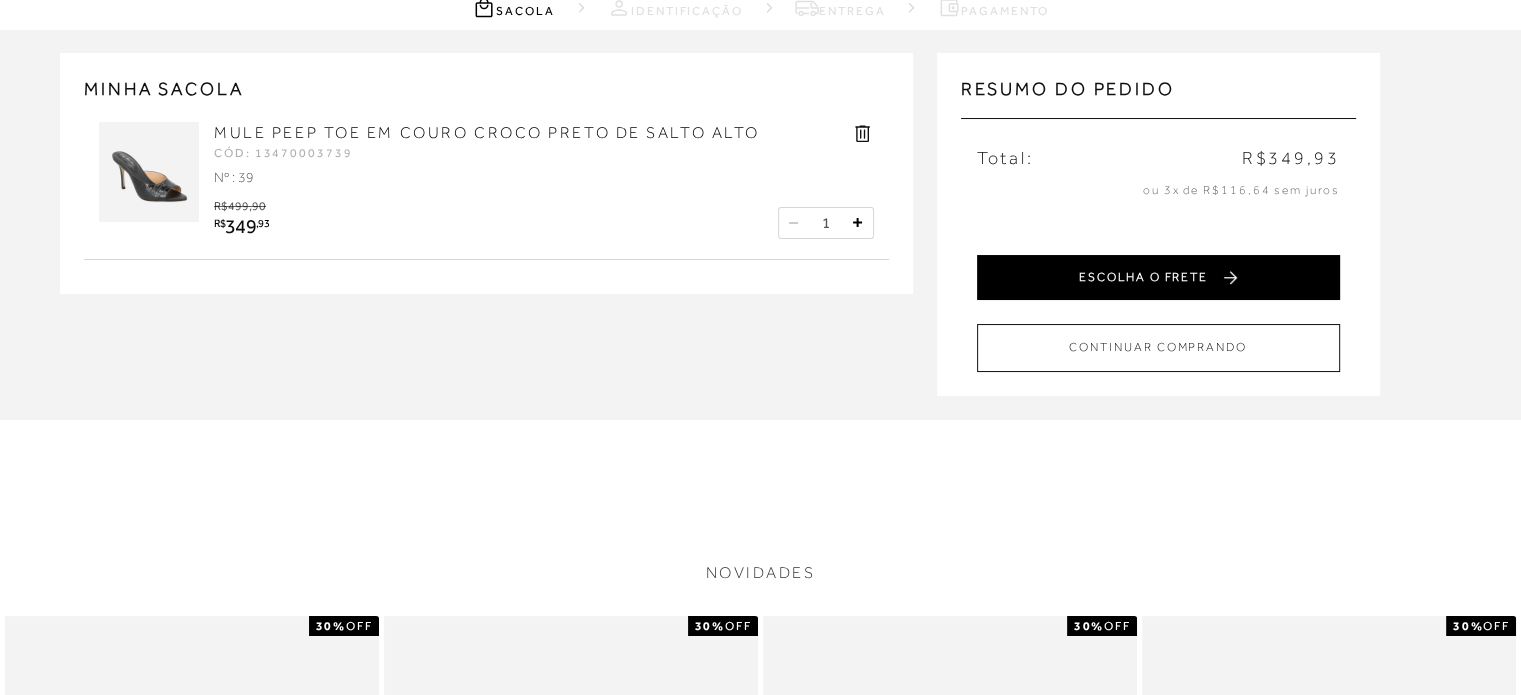 click on "ESCOLHA O FRETE" at bounding box center [1158, 277] 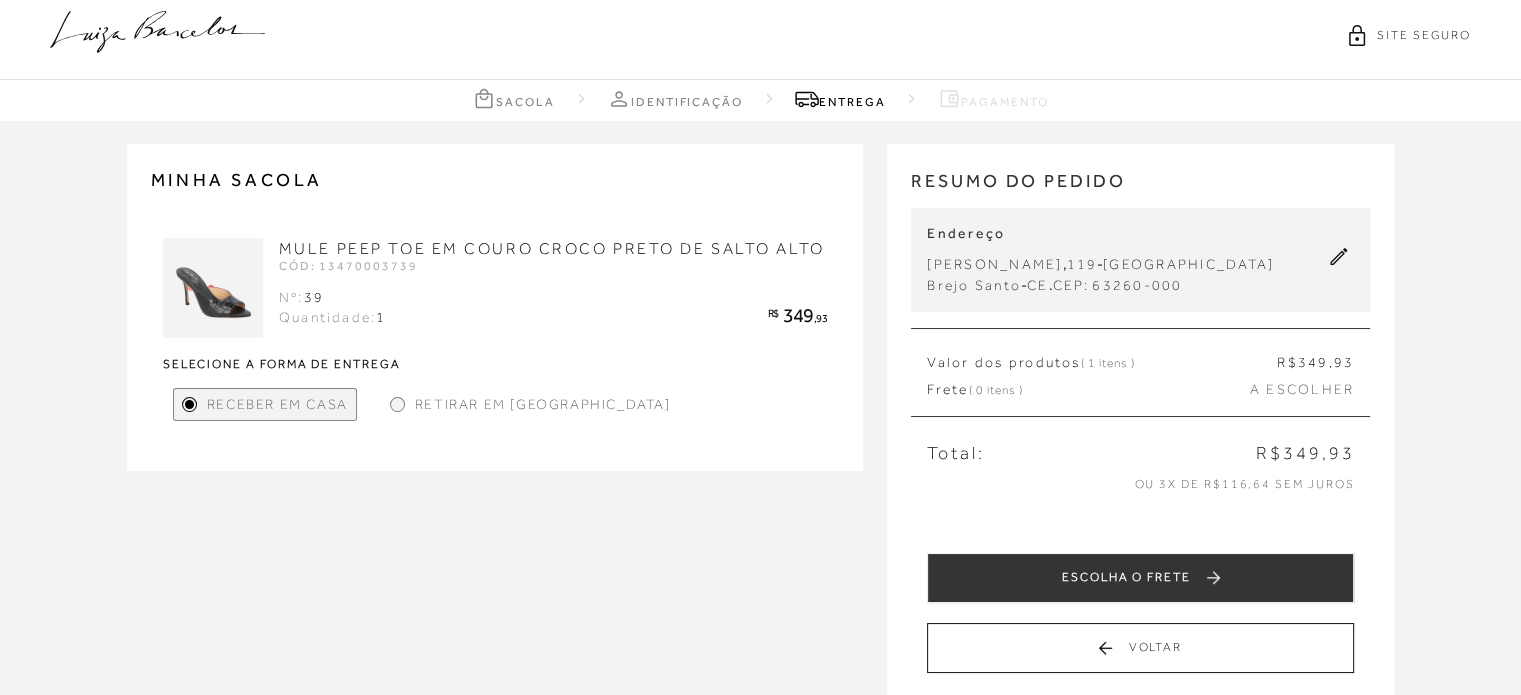 scroll, scrollTop: 0, scrollLeft: 0, axis: both 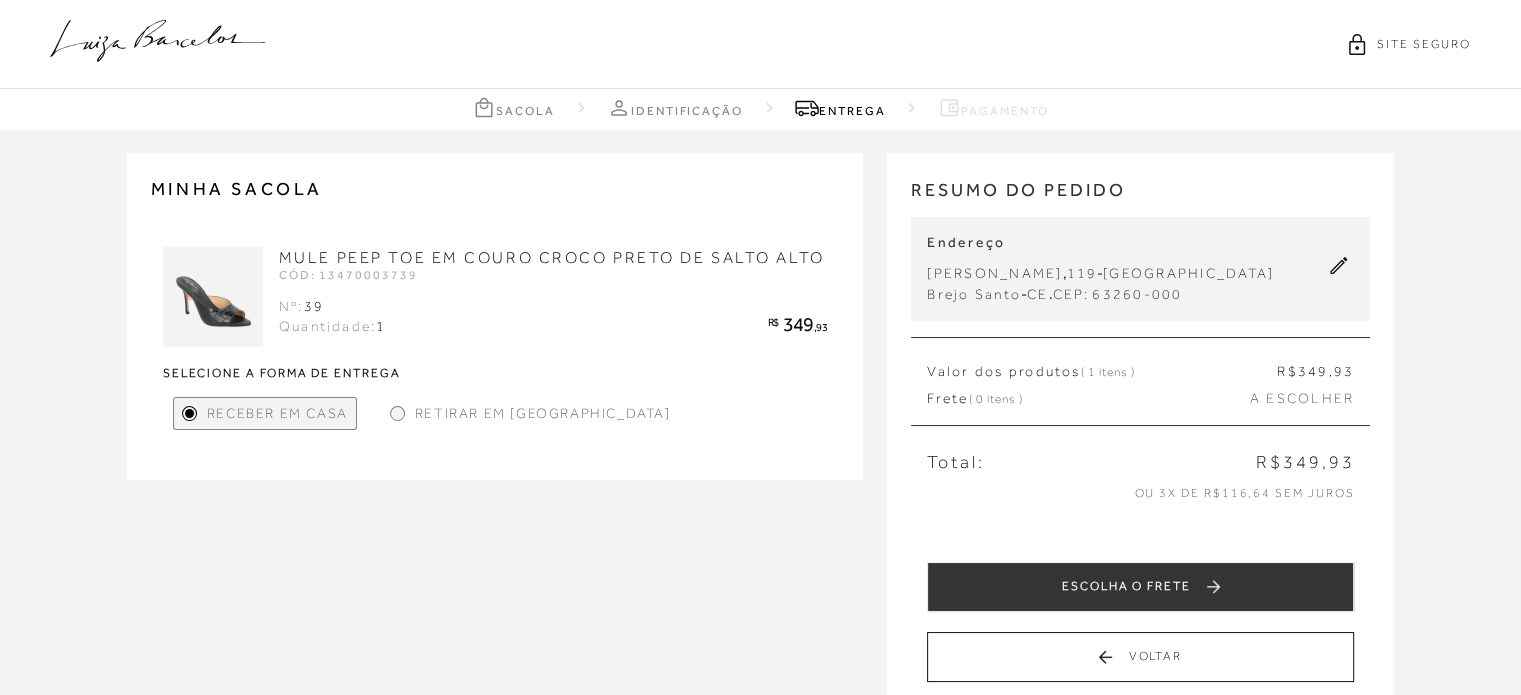 click on "Frete   ( 0 itens )
A ESCOLHER" at bounding box center [1140, 399] 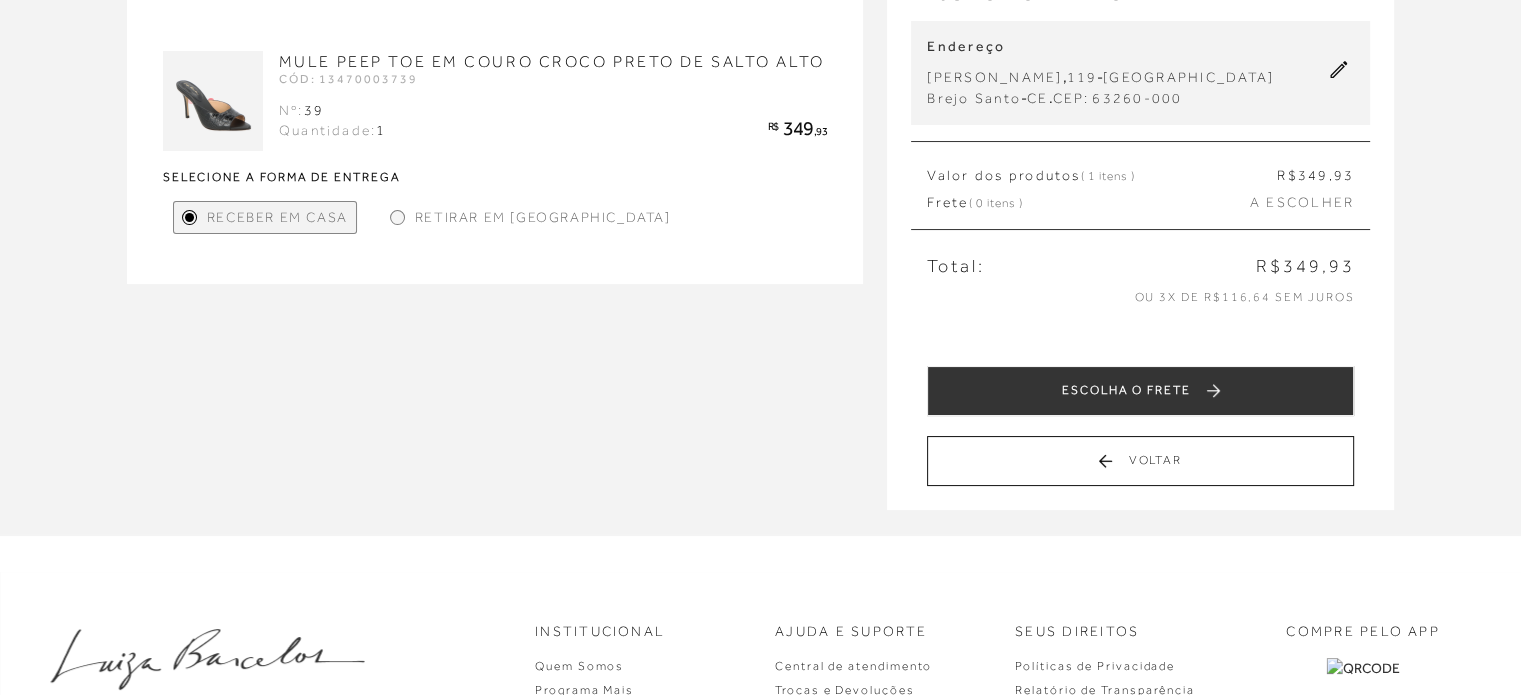 scroll, scrollTop: 200, scrollLeft: 0, axis: vertical 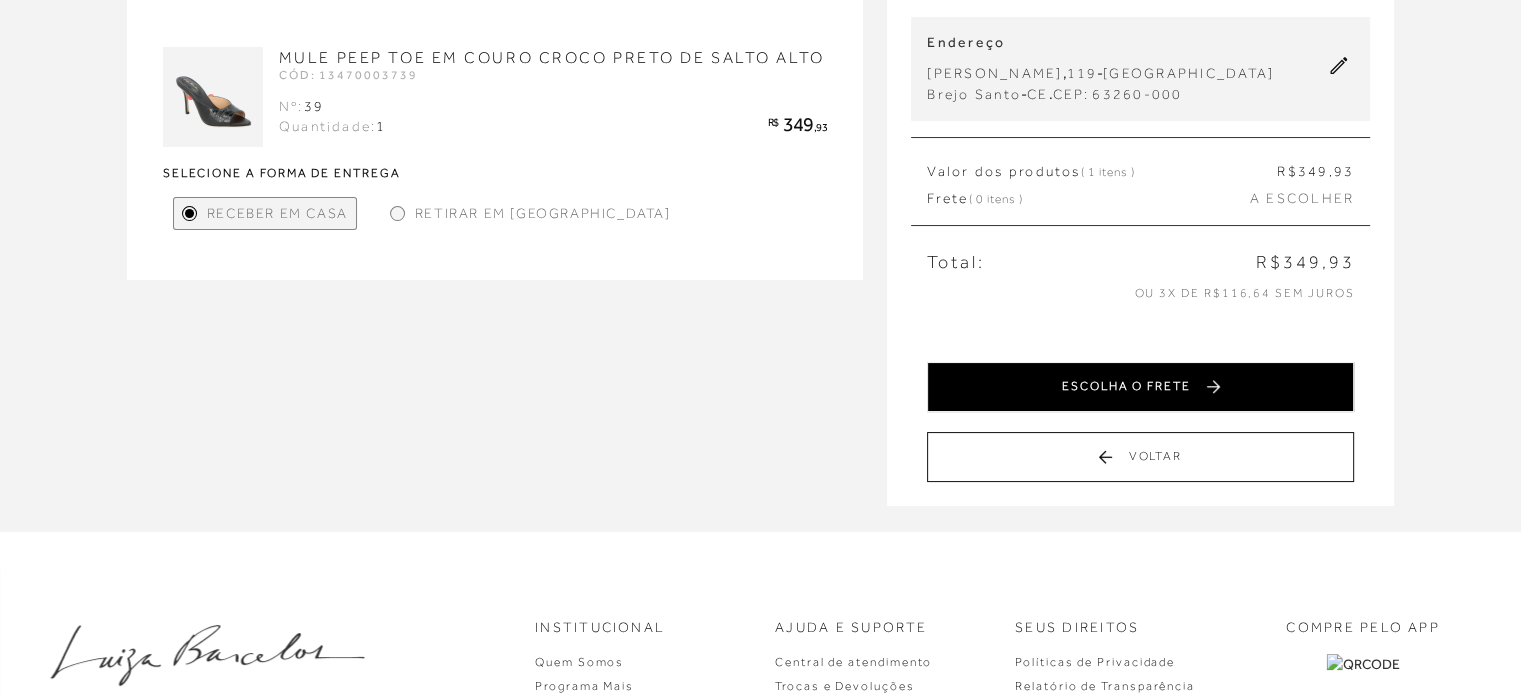 click on "ESCOLHA O FRETE" at bounding box center [1140, 387] 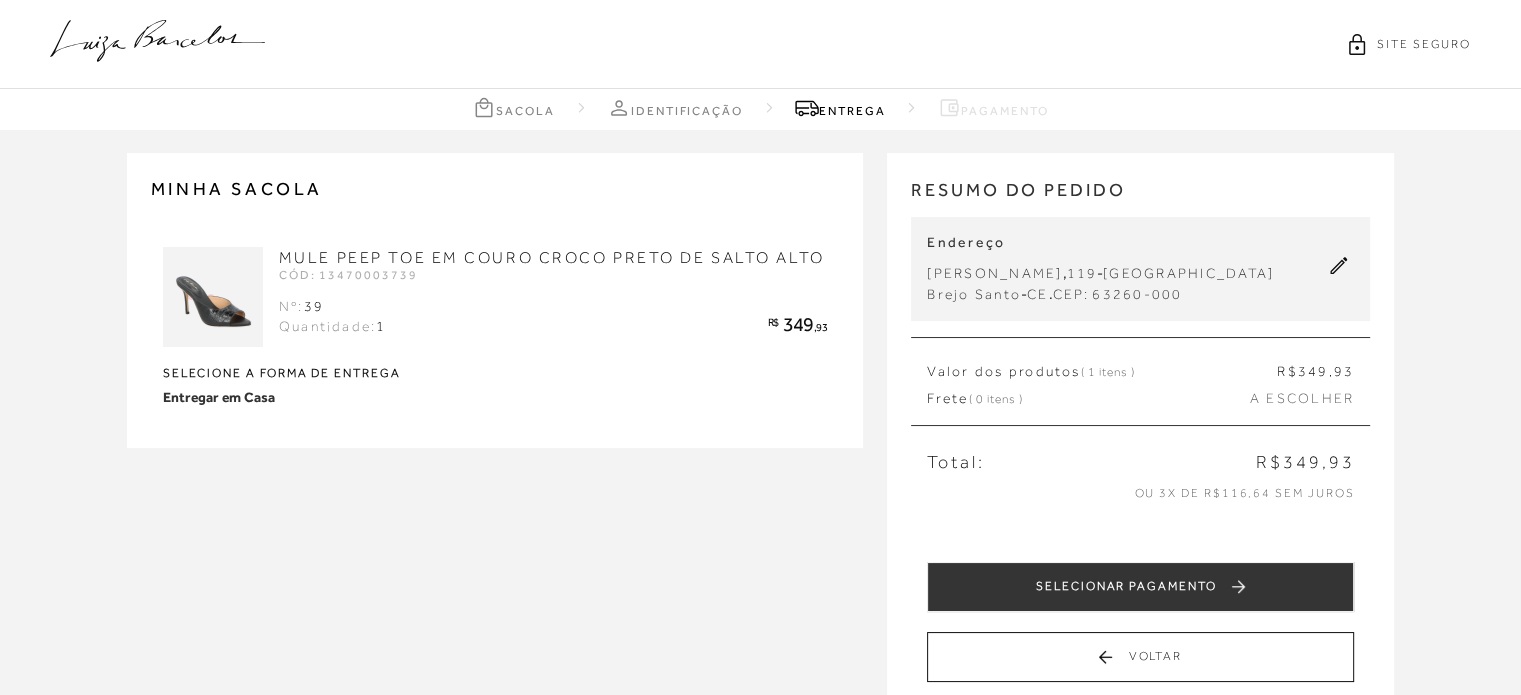 scroll, scrollTop: 100, scrollLeft: 0, axis: vertical 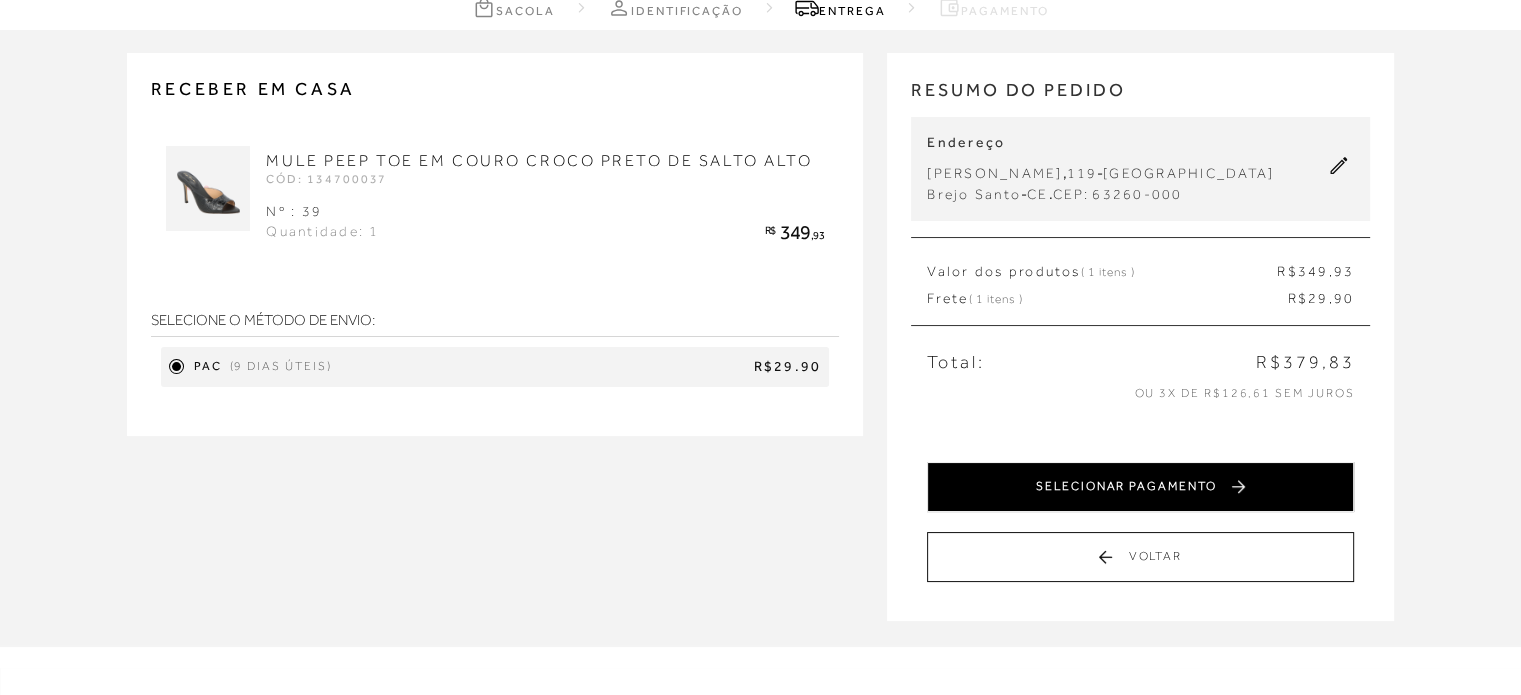 click on "SELECIONAR PAGAMENTO" at bounding box center [1140, 487] 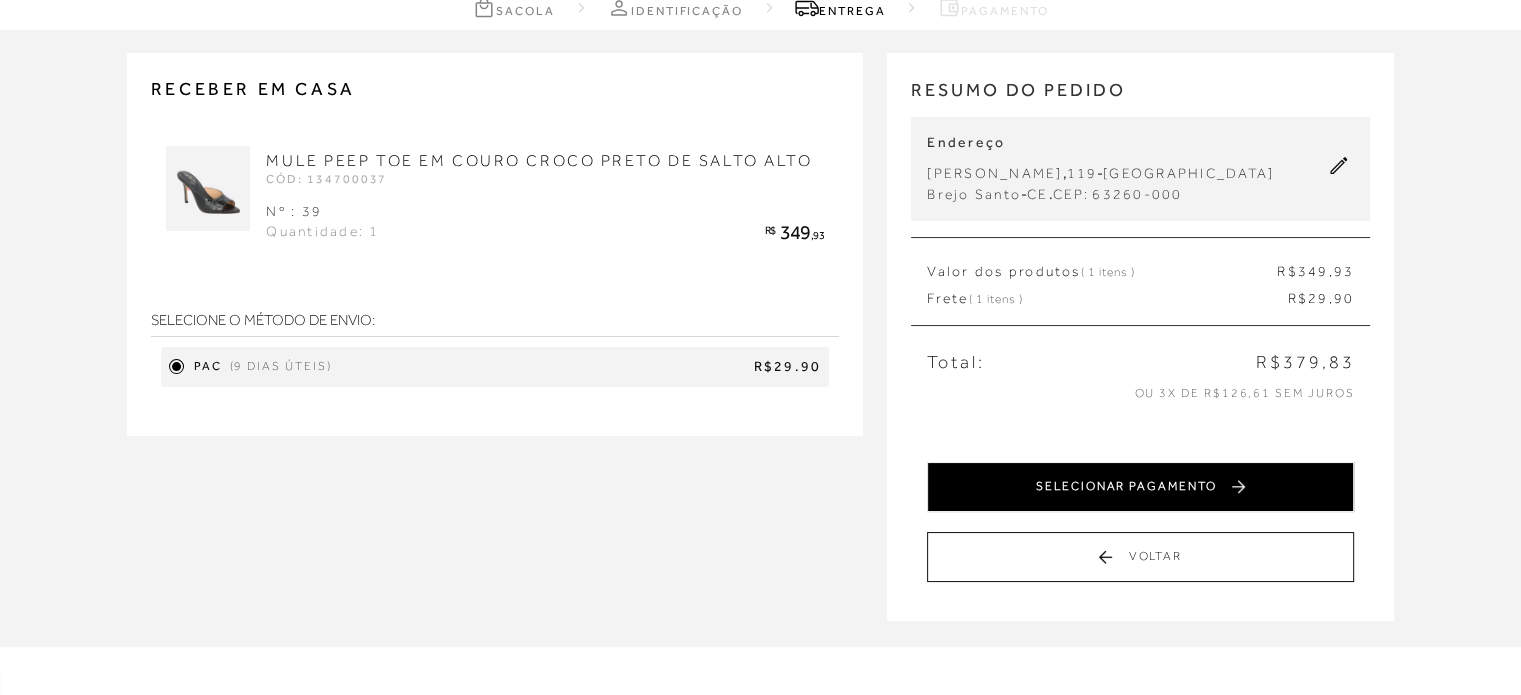 scroll, scrollTop: 0, scrollLeft: 0, axis: both 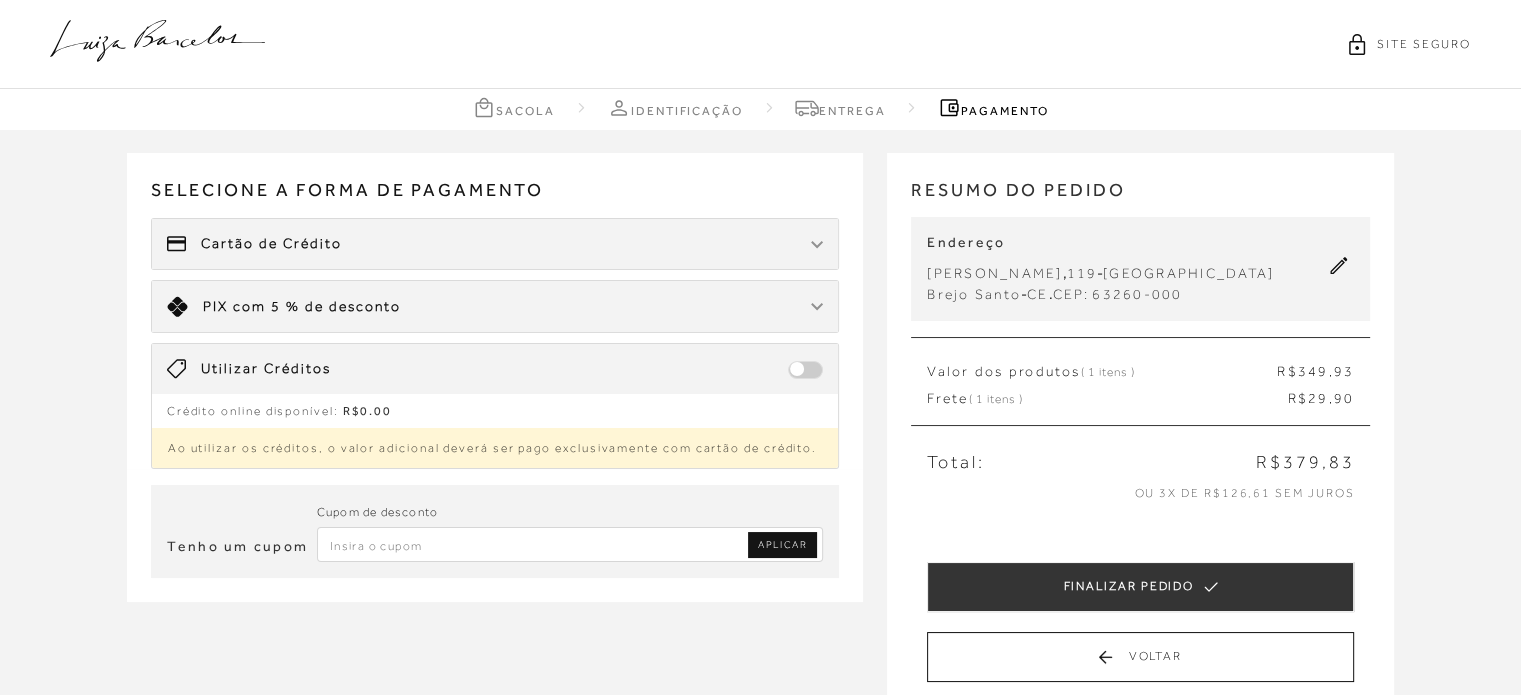 click at bounding box center [570, 544] 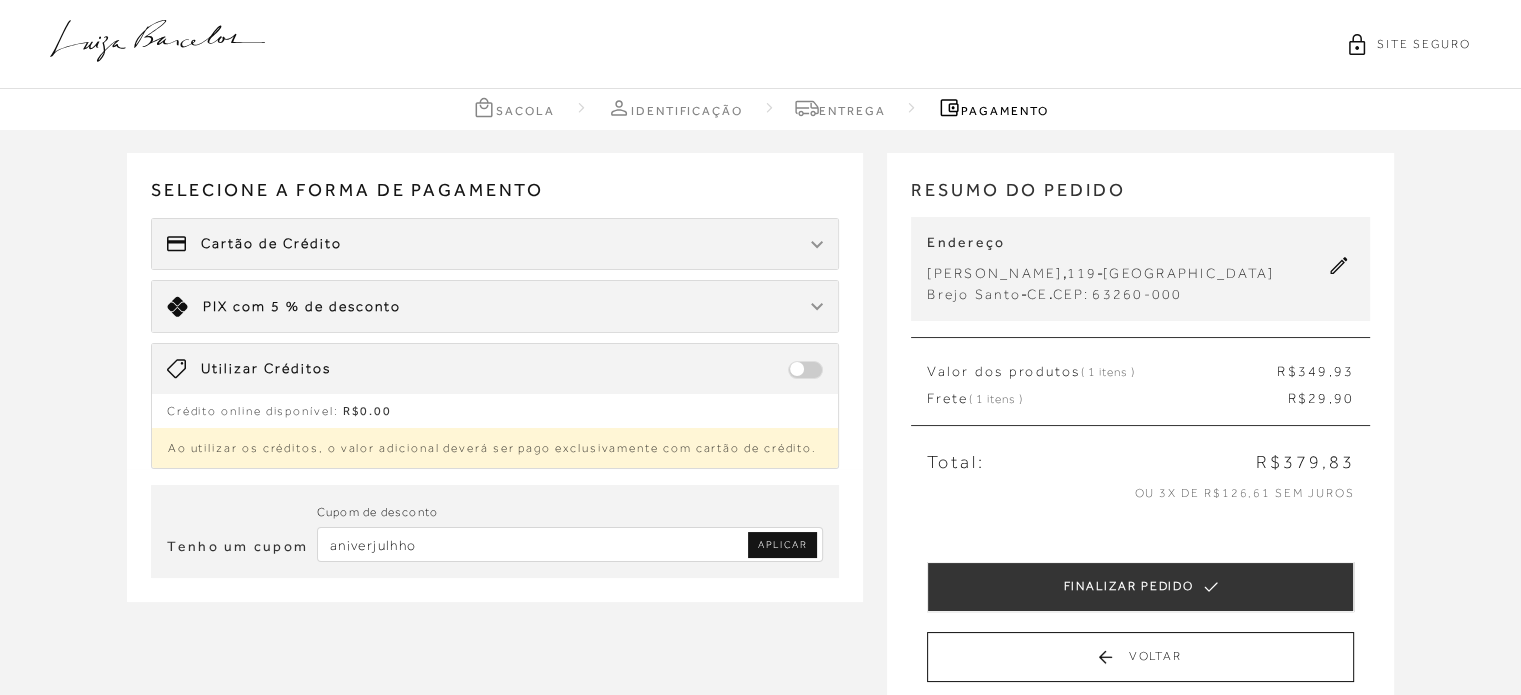 type on "aniverjulhho" 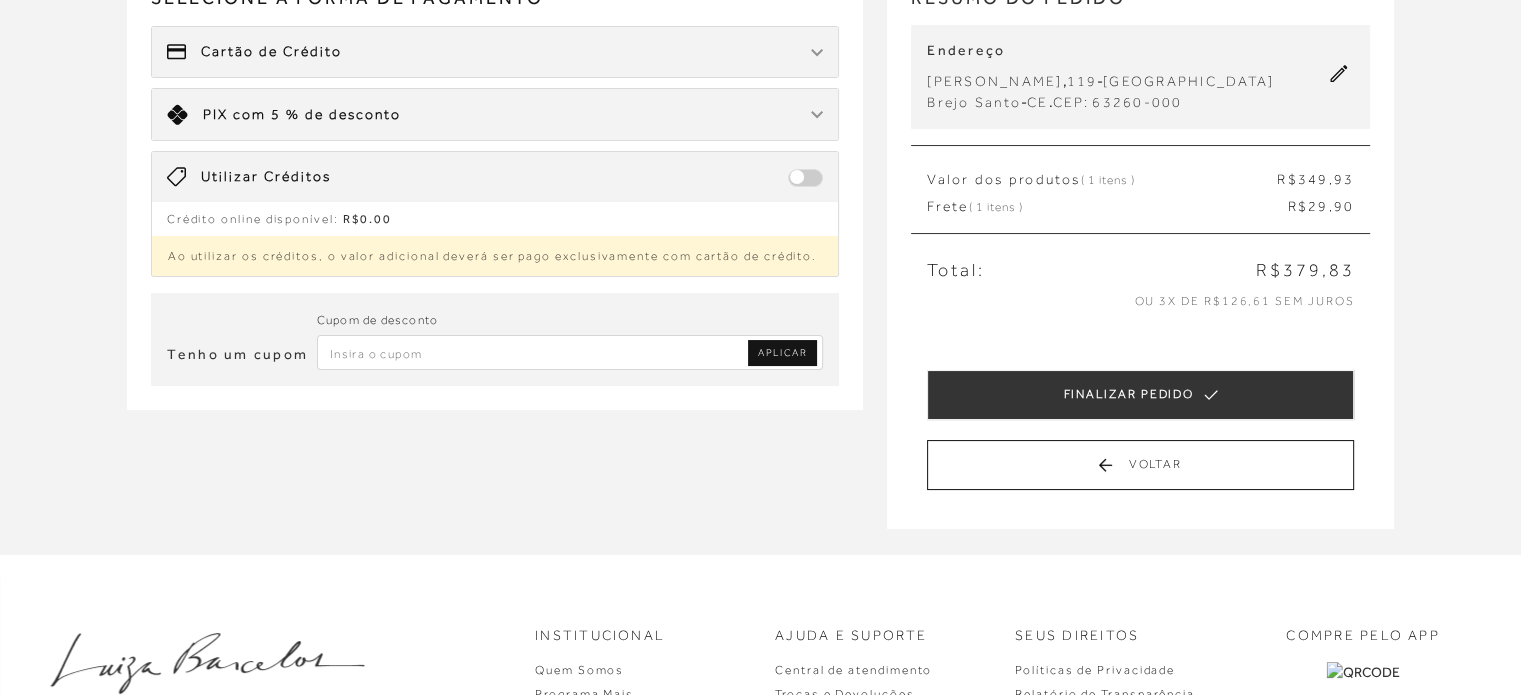 scroll, scrollTop: 200, scrollLeft: 0, axis: vertical 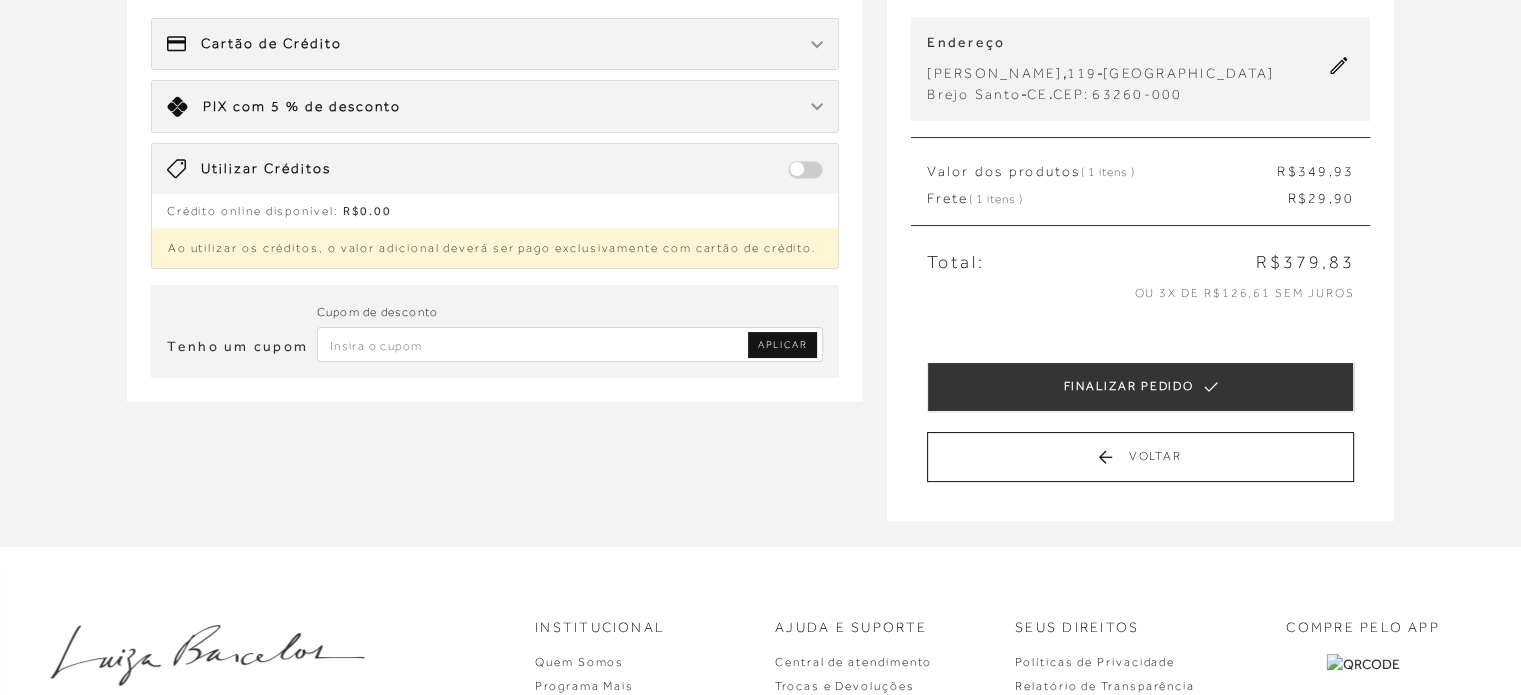 click at bounding box center (570, 344) 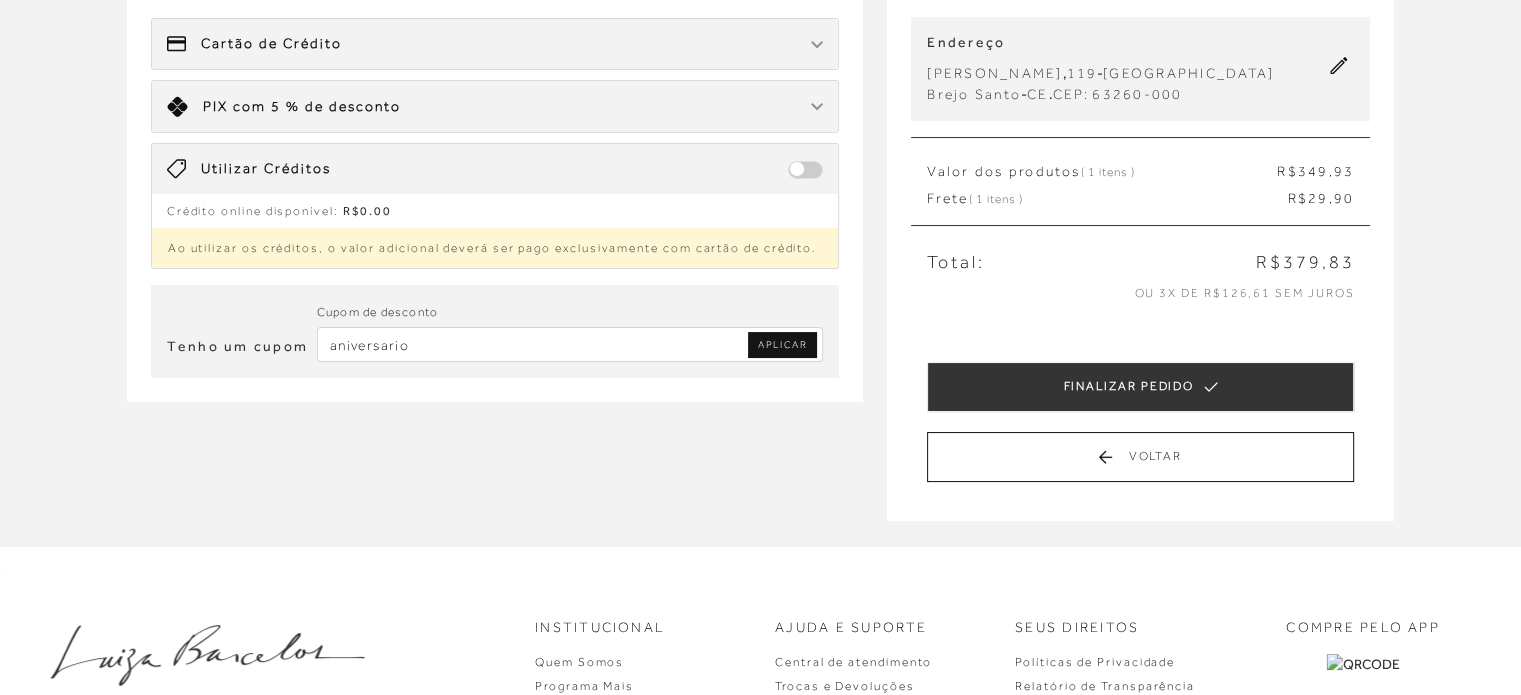 type on "aniversario" 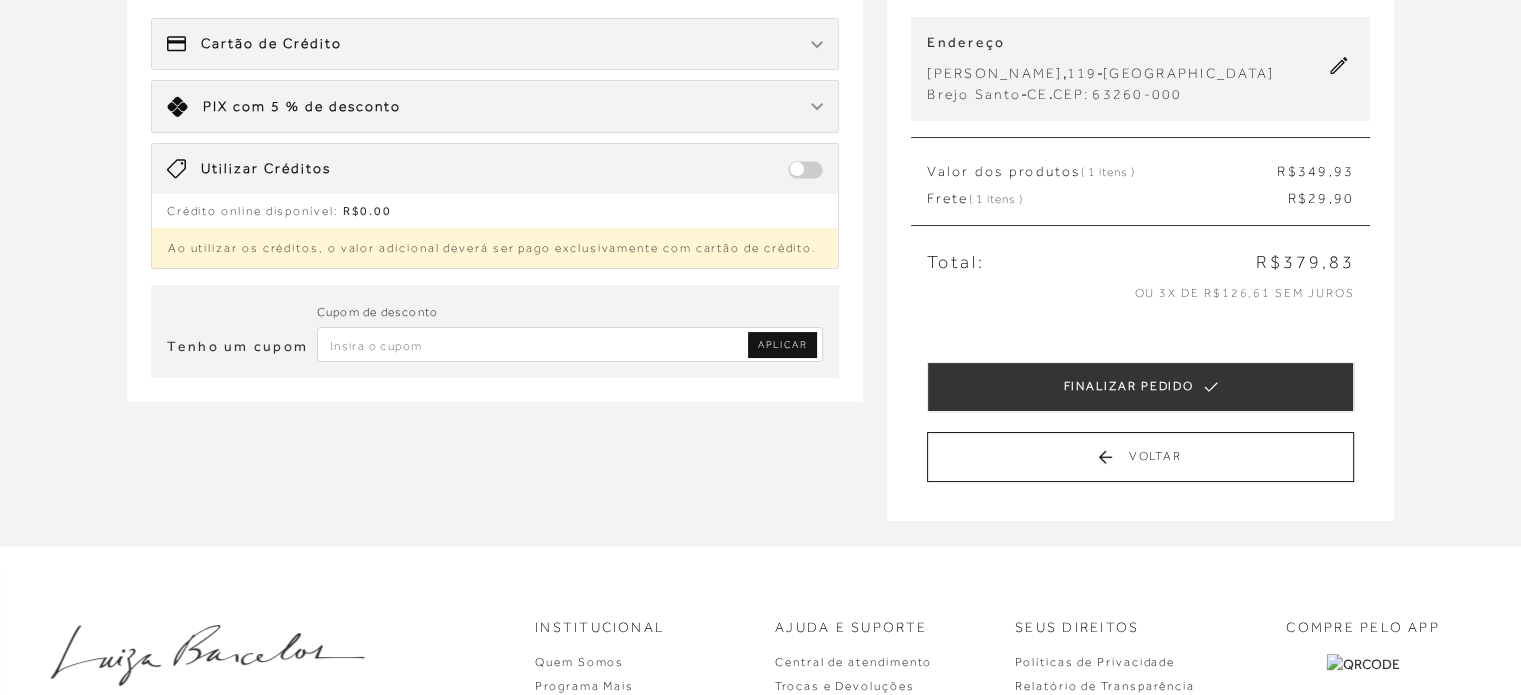click at bounding box center [570, 344] 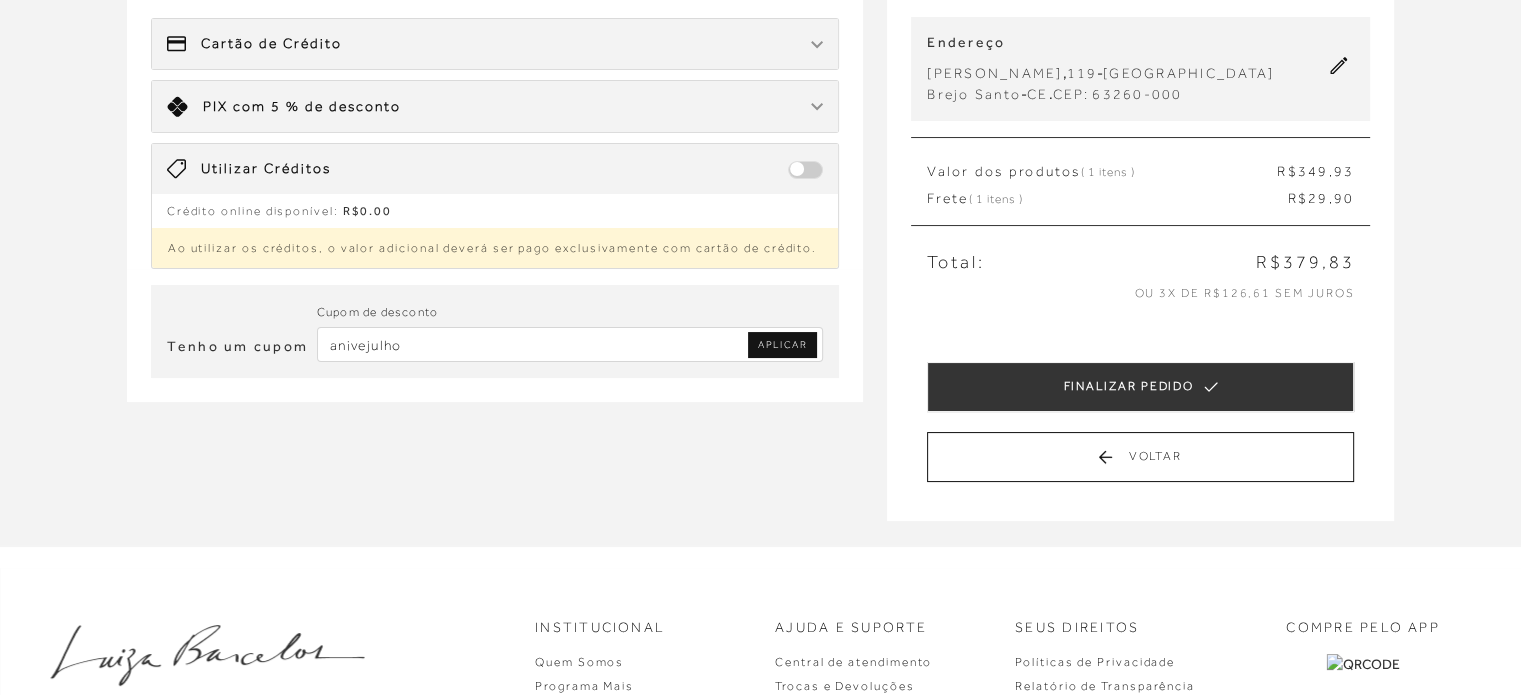 type on "anivejulho" 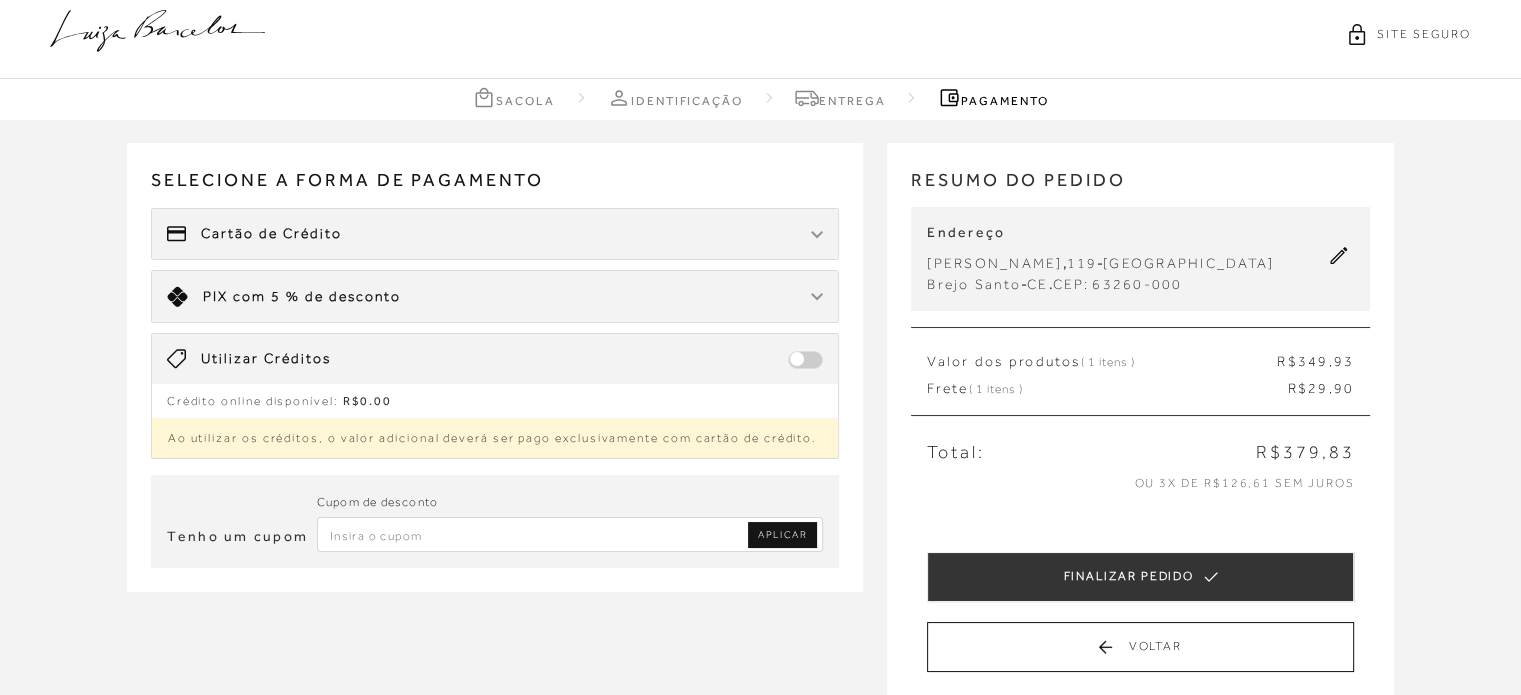 scroll, scrollTop: 0, scrollLeft: 0, axis: both 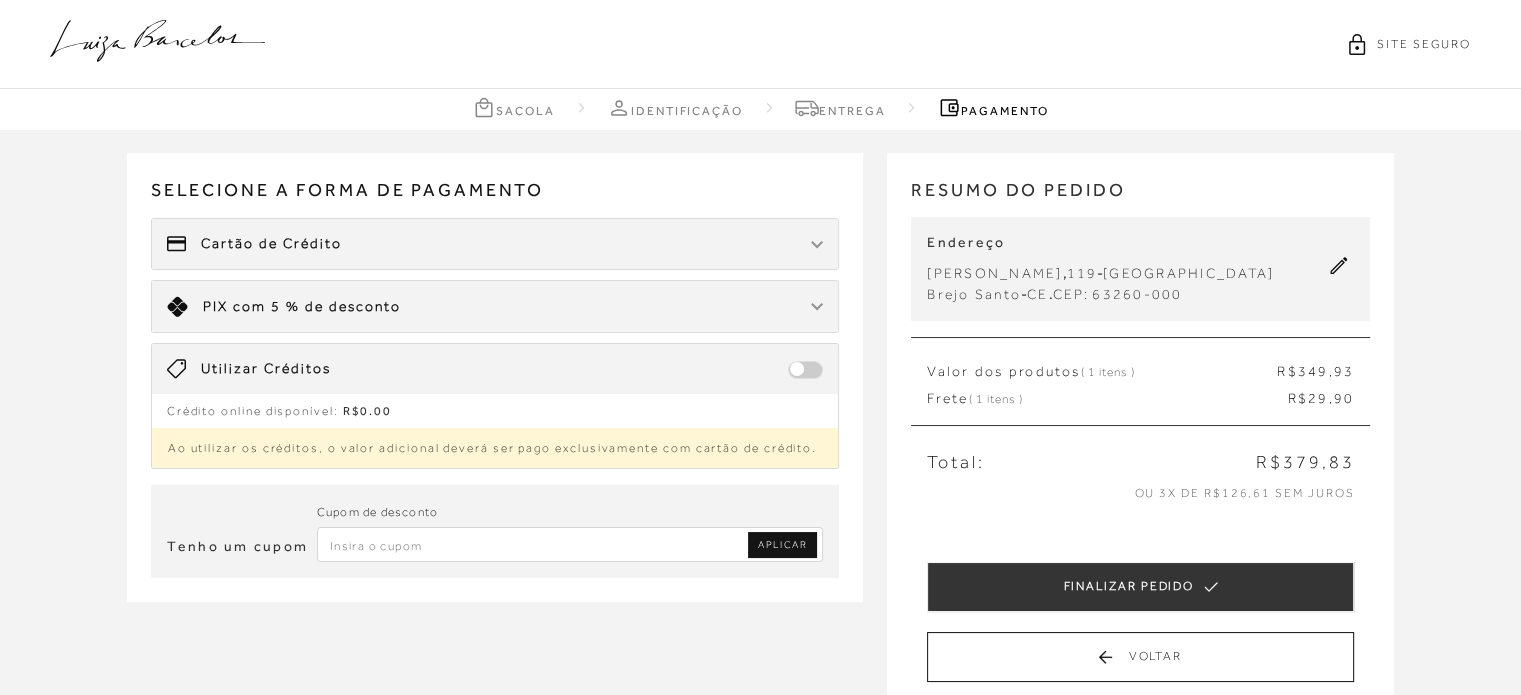 click at bounding box center (570, 544) 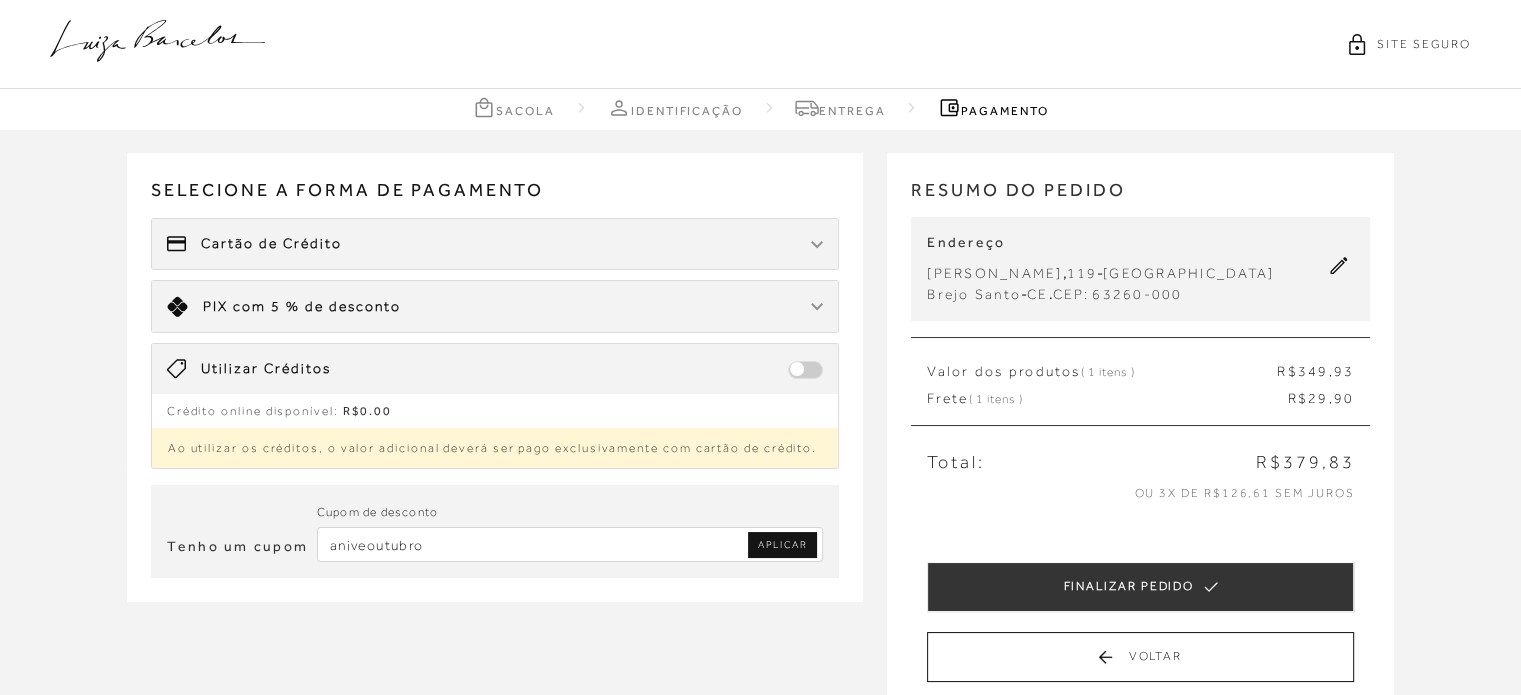 type on "aniveoutubro" 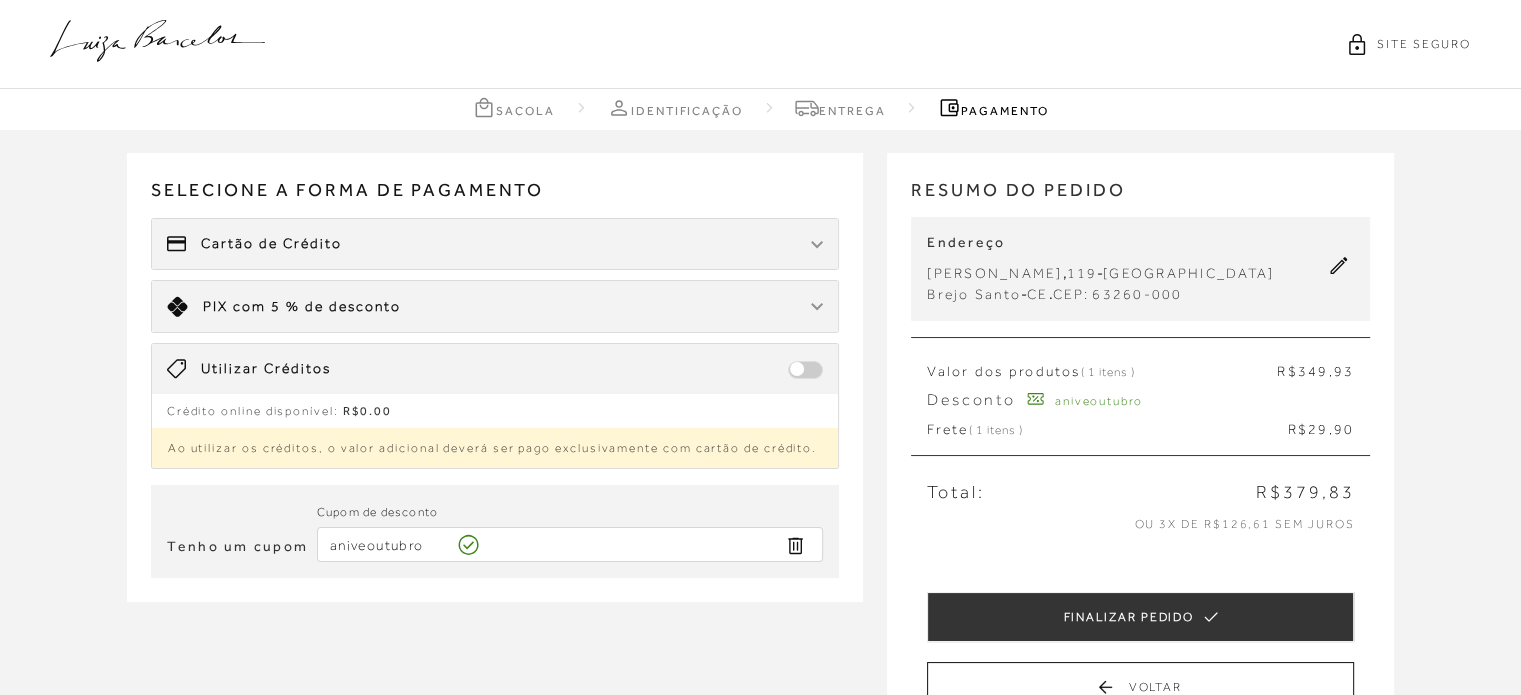 type 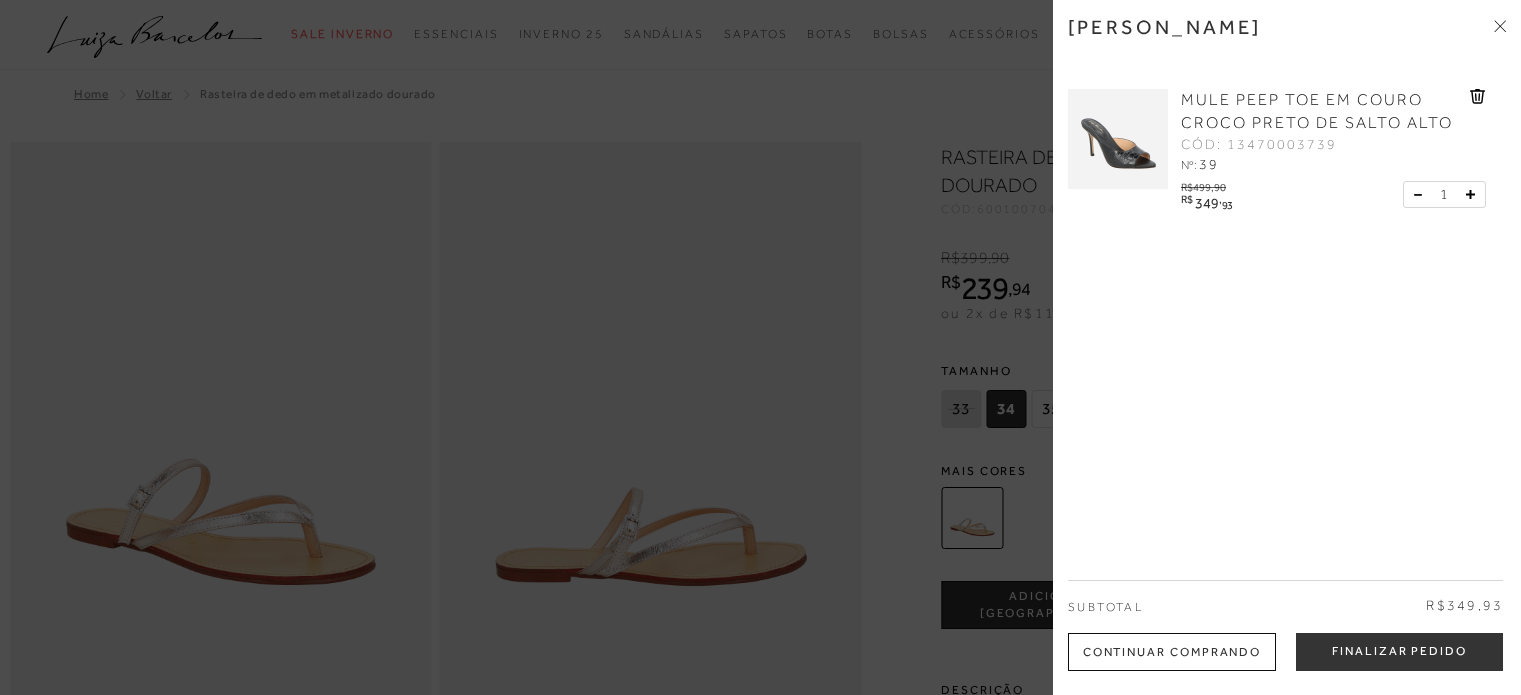 scroll, scrollTop: 0, scrollLeft: 0, axis: both 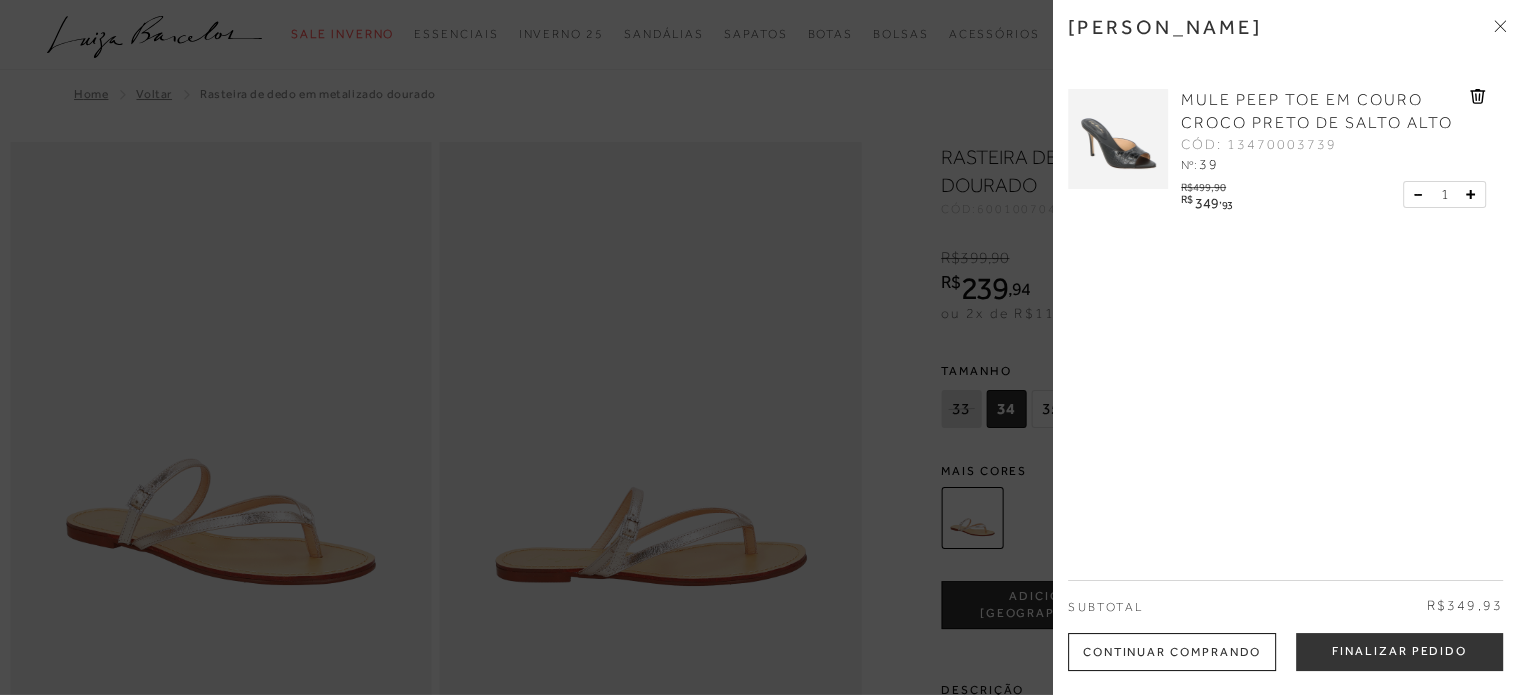 click at bounding box center [760, 347] 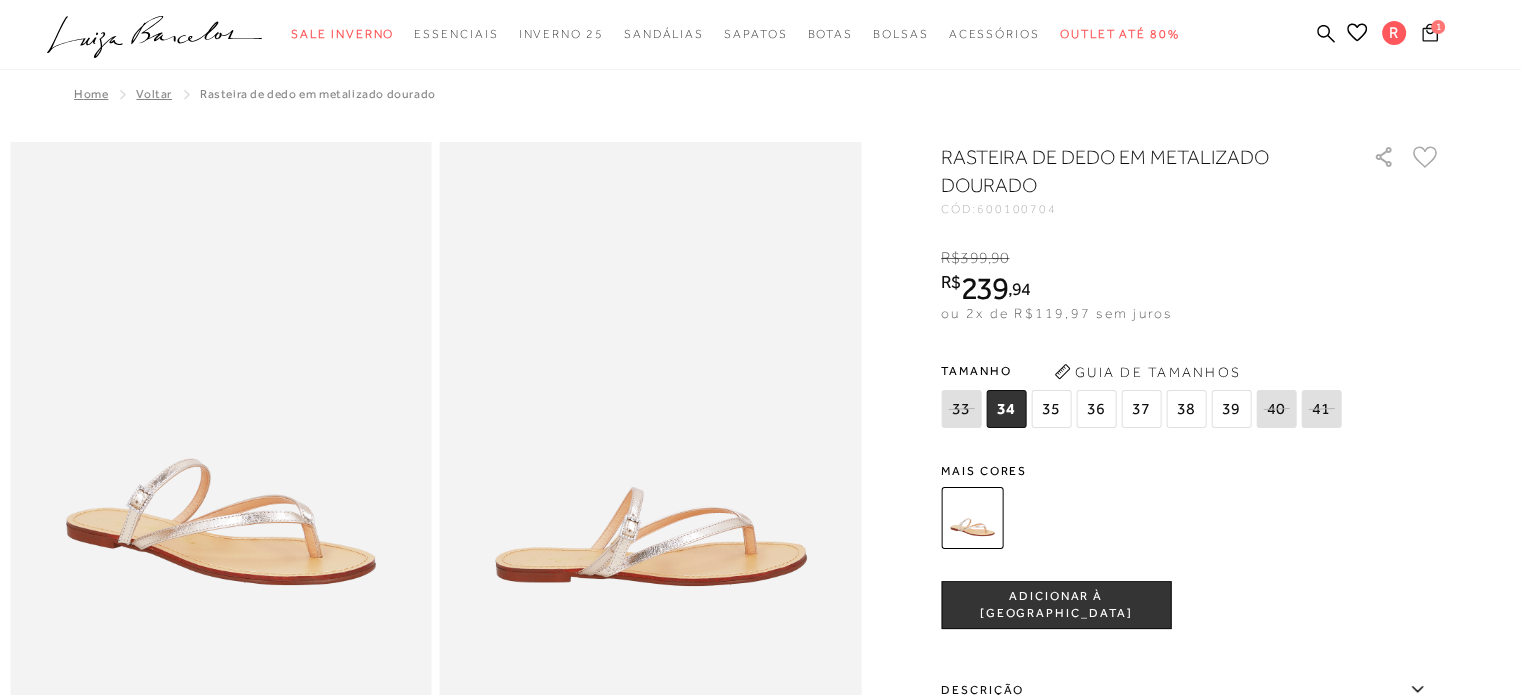 click on "1" at bounding box center [1438, 27] 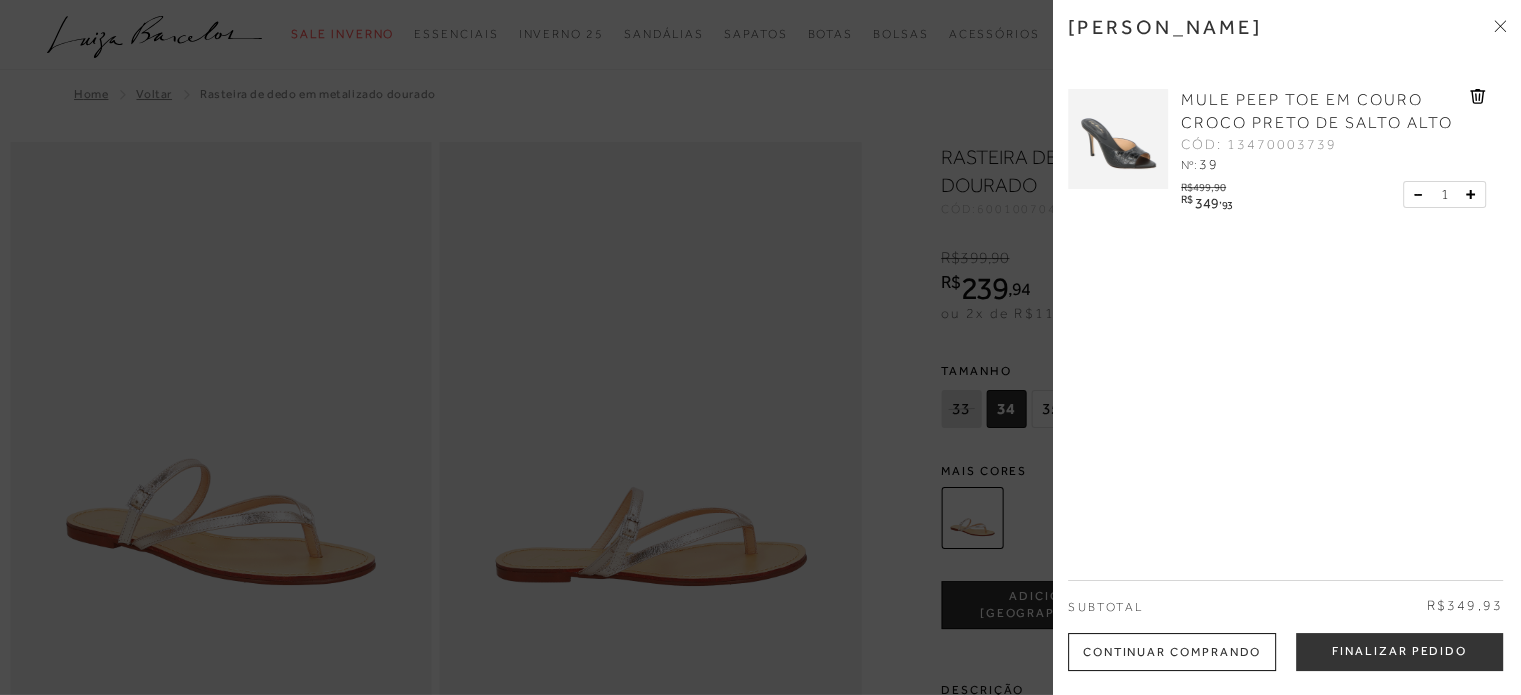 click at bounding box center (760, 347) 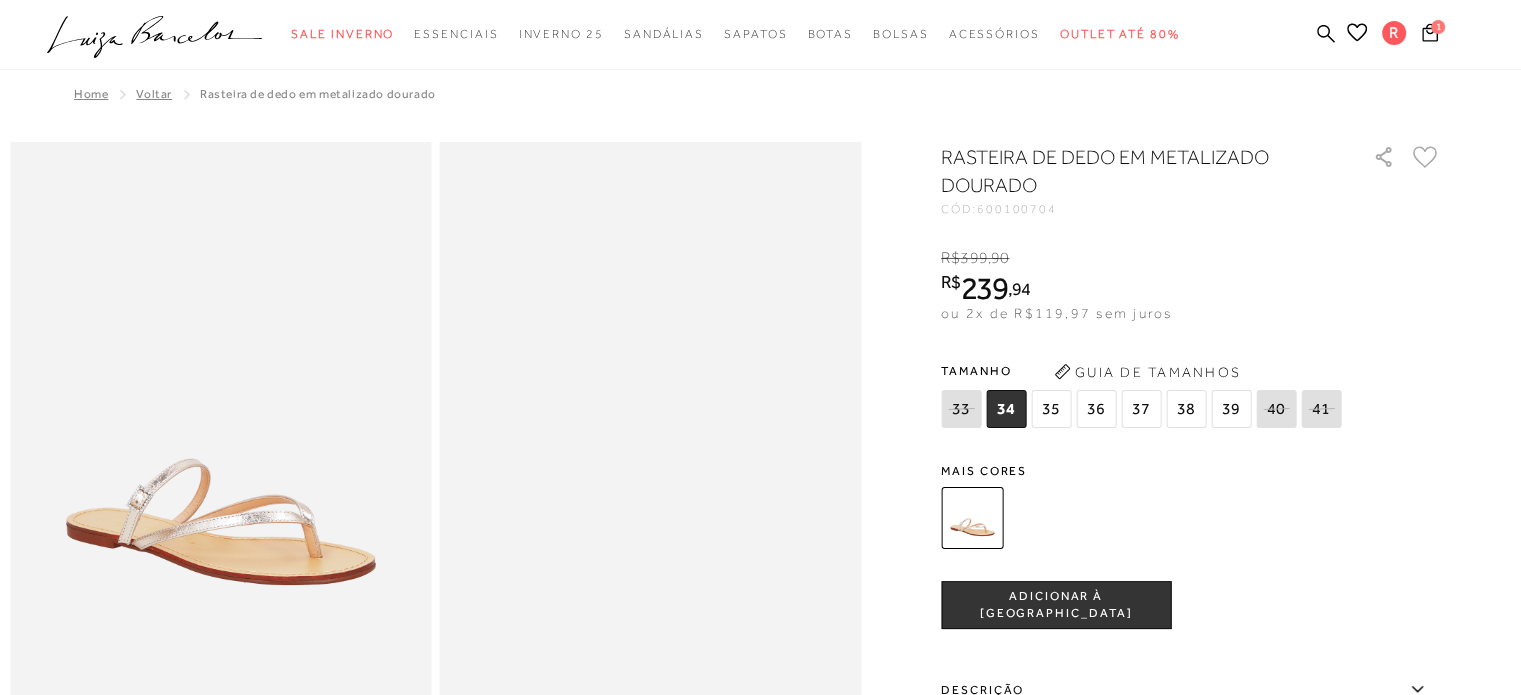scroll, scrollTop: 100, scrollLeft: 0, axis: vertical 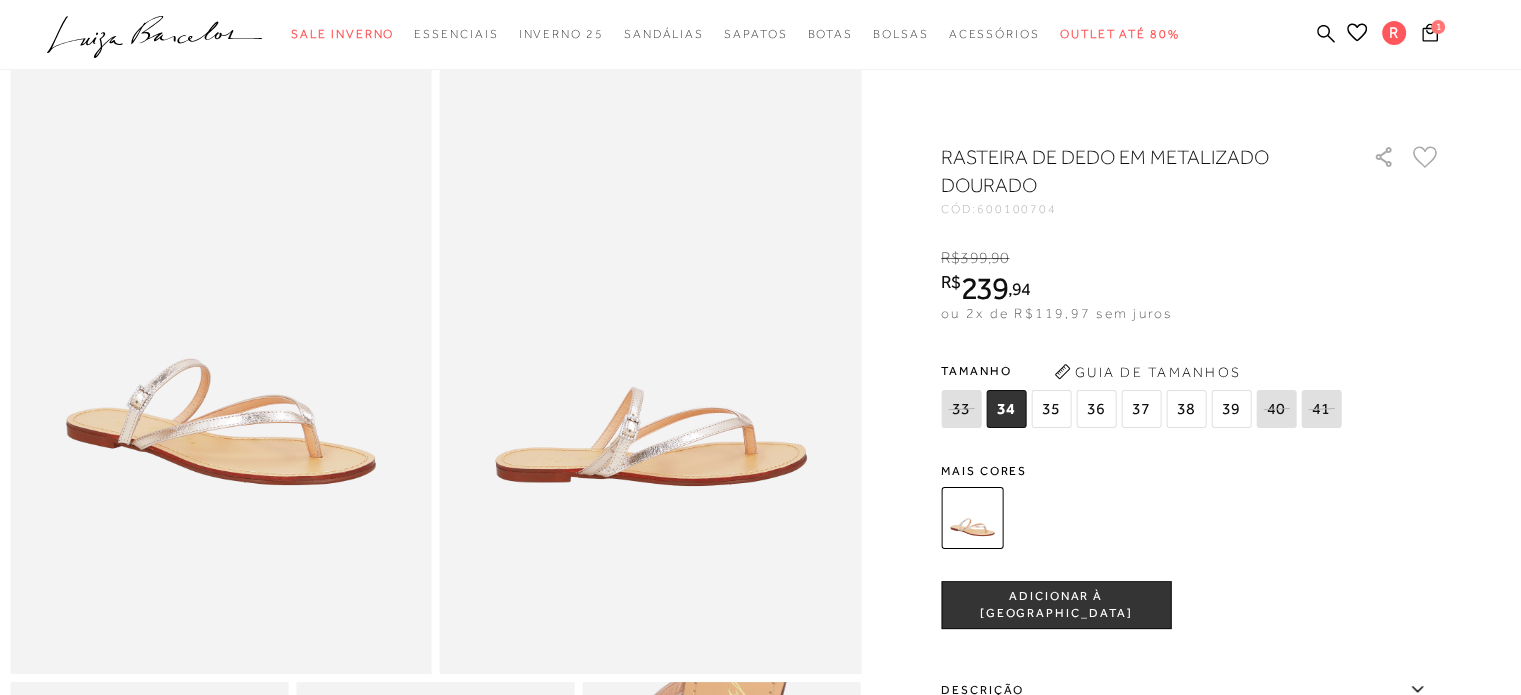 click on "39" at bounding box center [1231, 409] 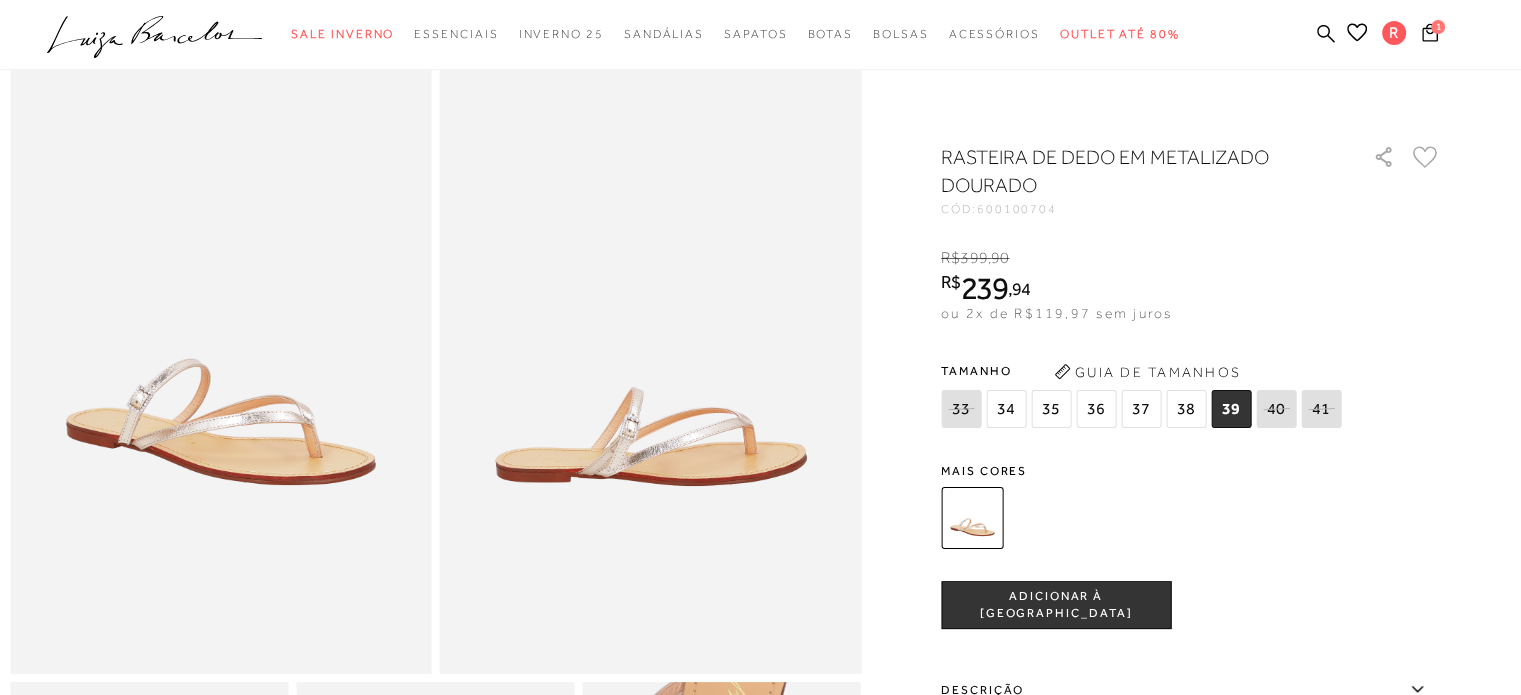 click on "ADICIONAR À [GEOGRAPHIC_DATA]" at bounding box center (1056, 605) 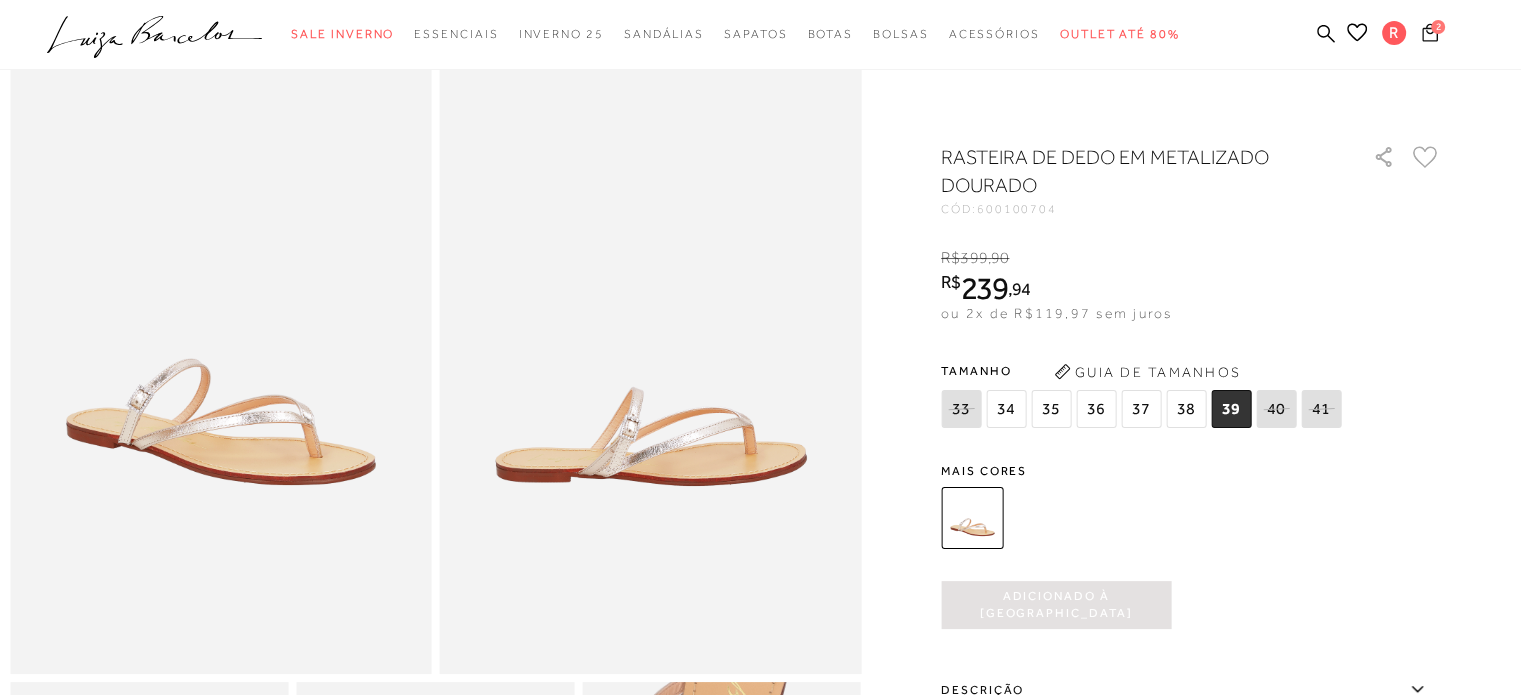 click 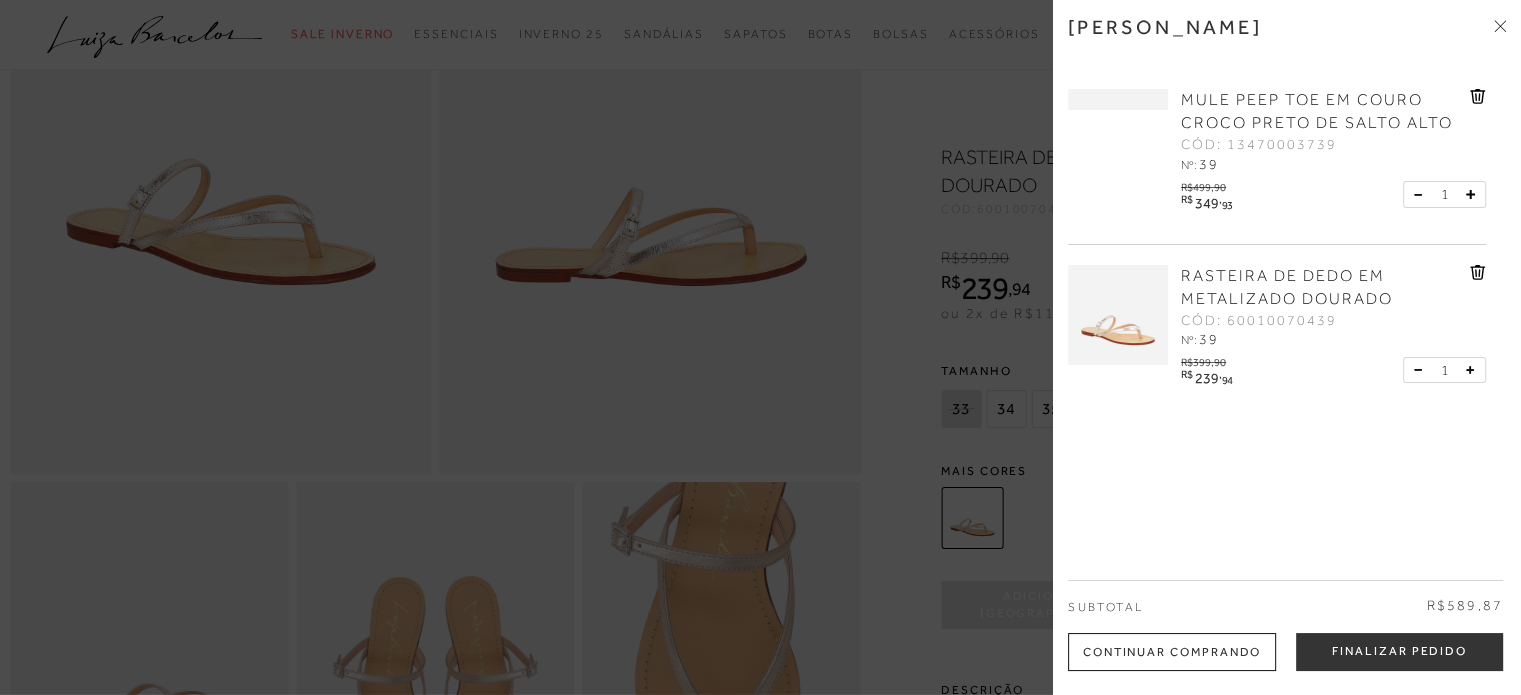 scroll, scrollTop: 0, scrollLeft: 0, axis: both 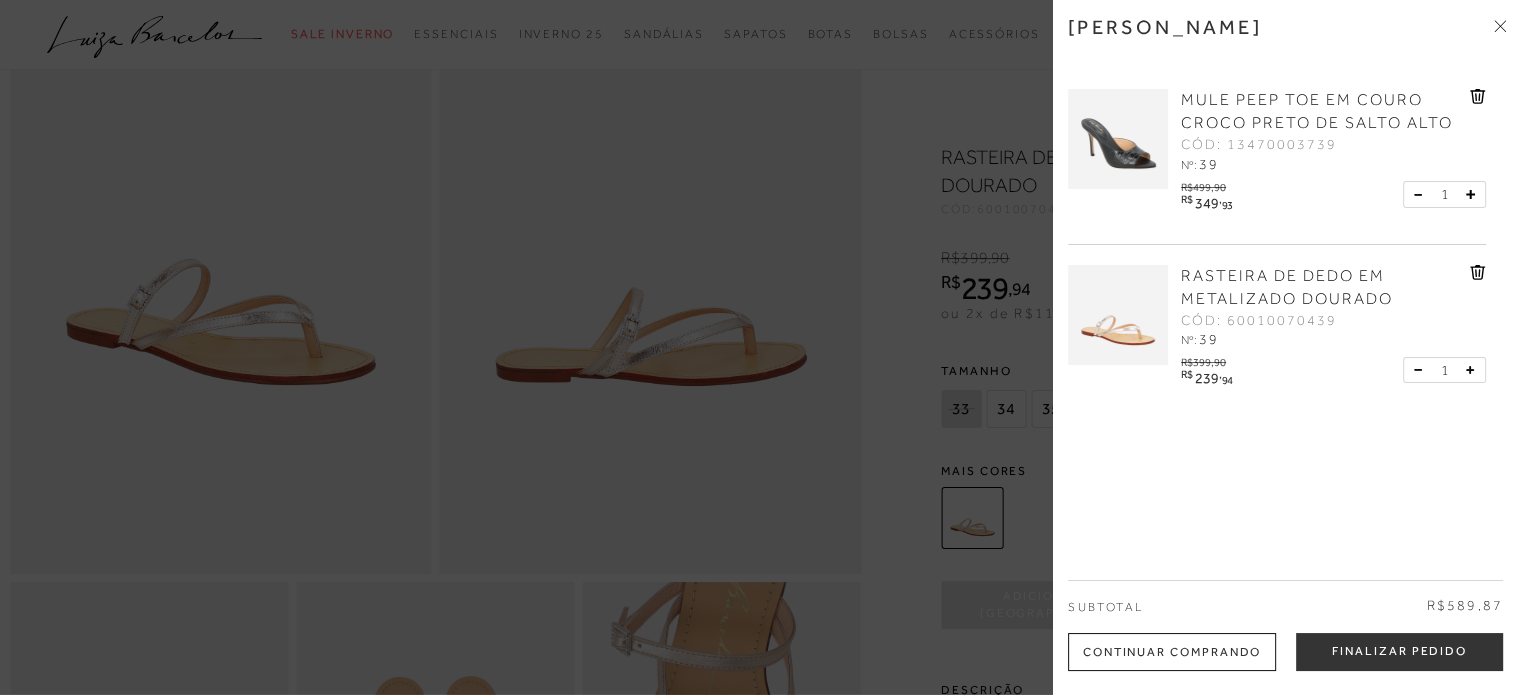 click at bounding box center (760, 347) 